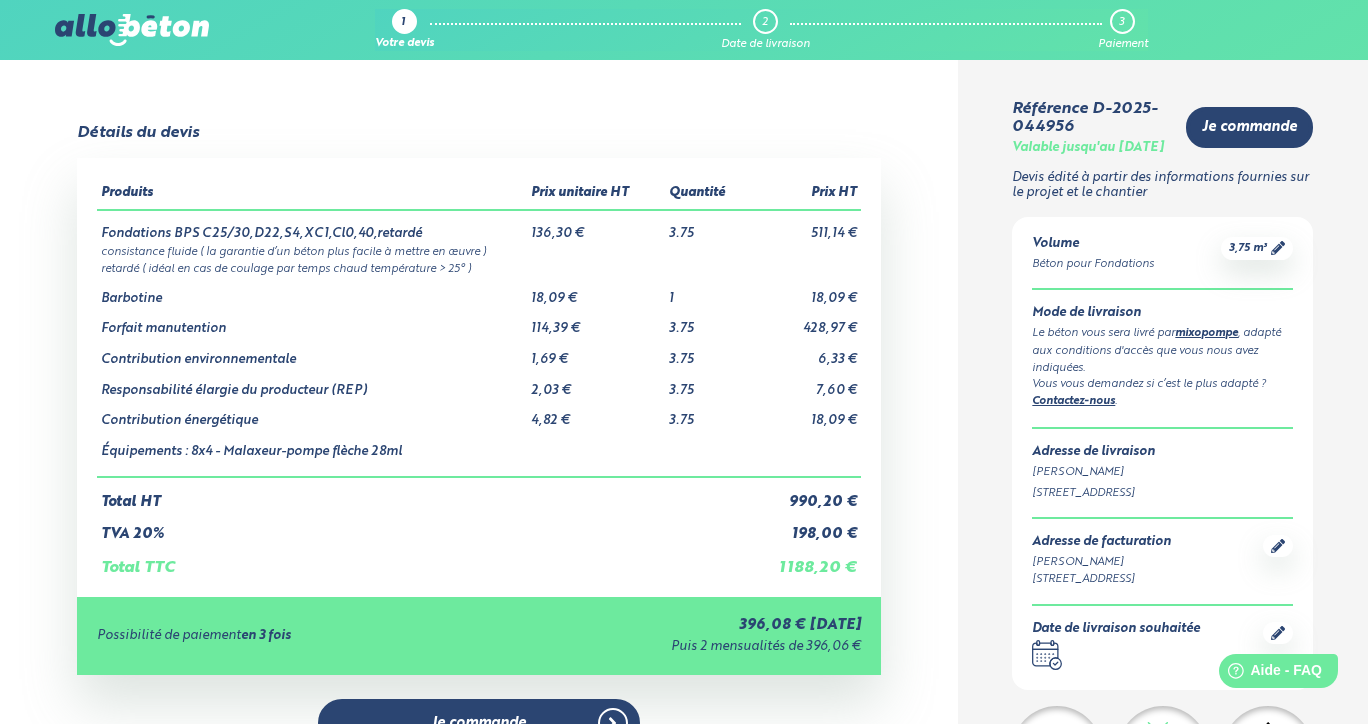 scroll, scrollTop: 0, scrollLeft: 0, axis: both 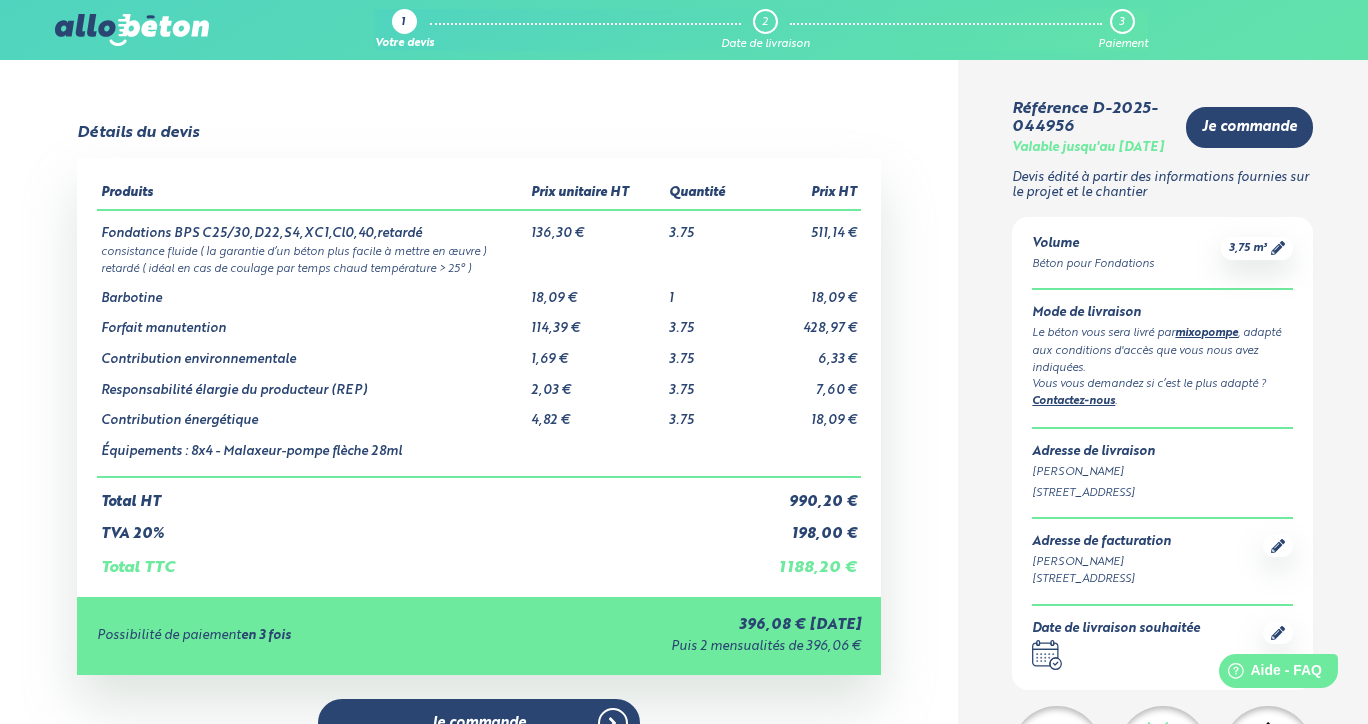 click on "Date de livraison" at bounding box center [765, 44] 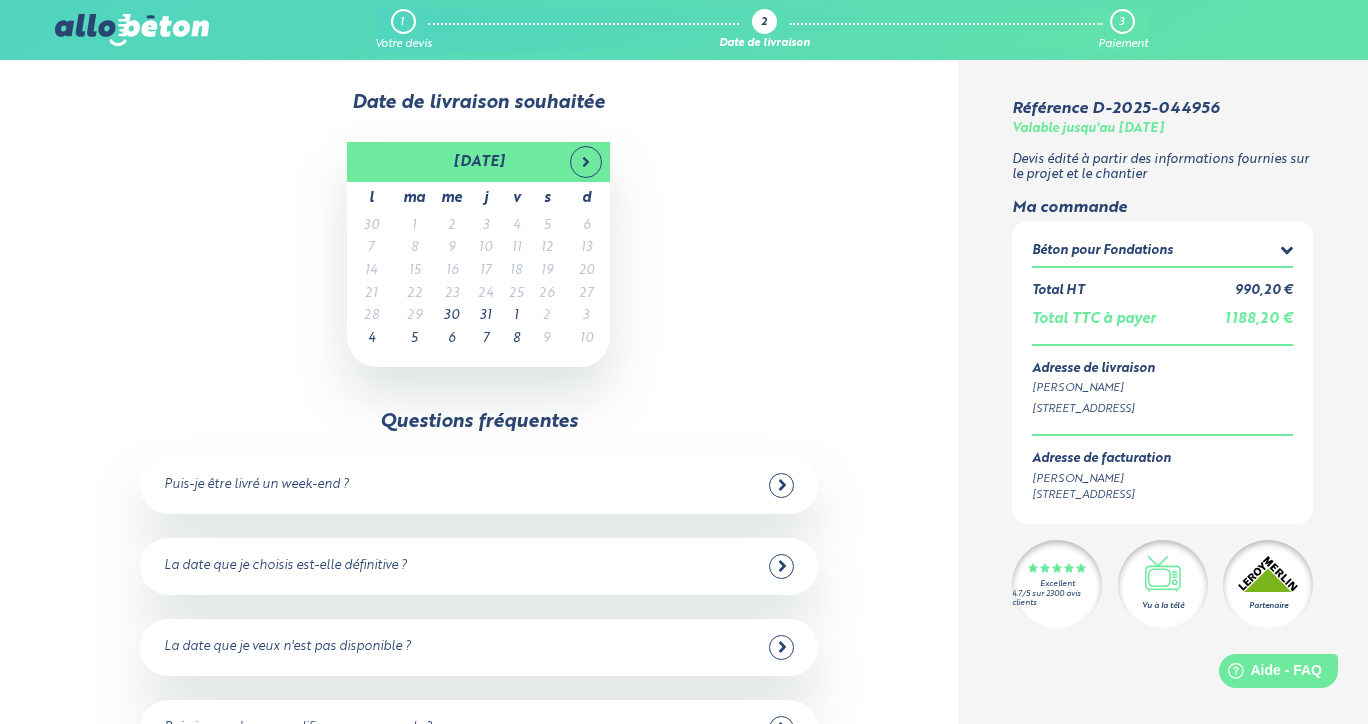 scroll, scrollTop: 0, scrollLeft: 0, axis: both 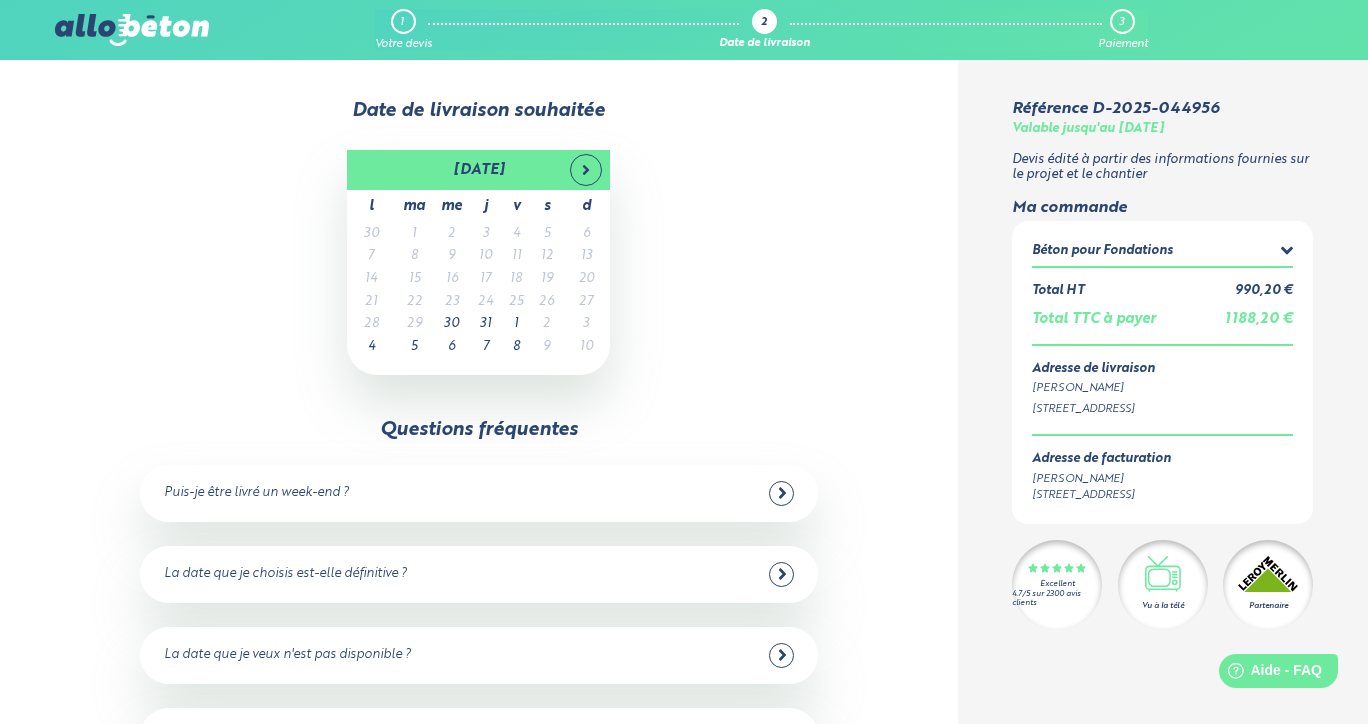 click at bounding box center [132, 30] 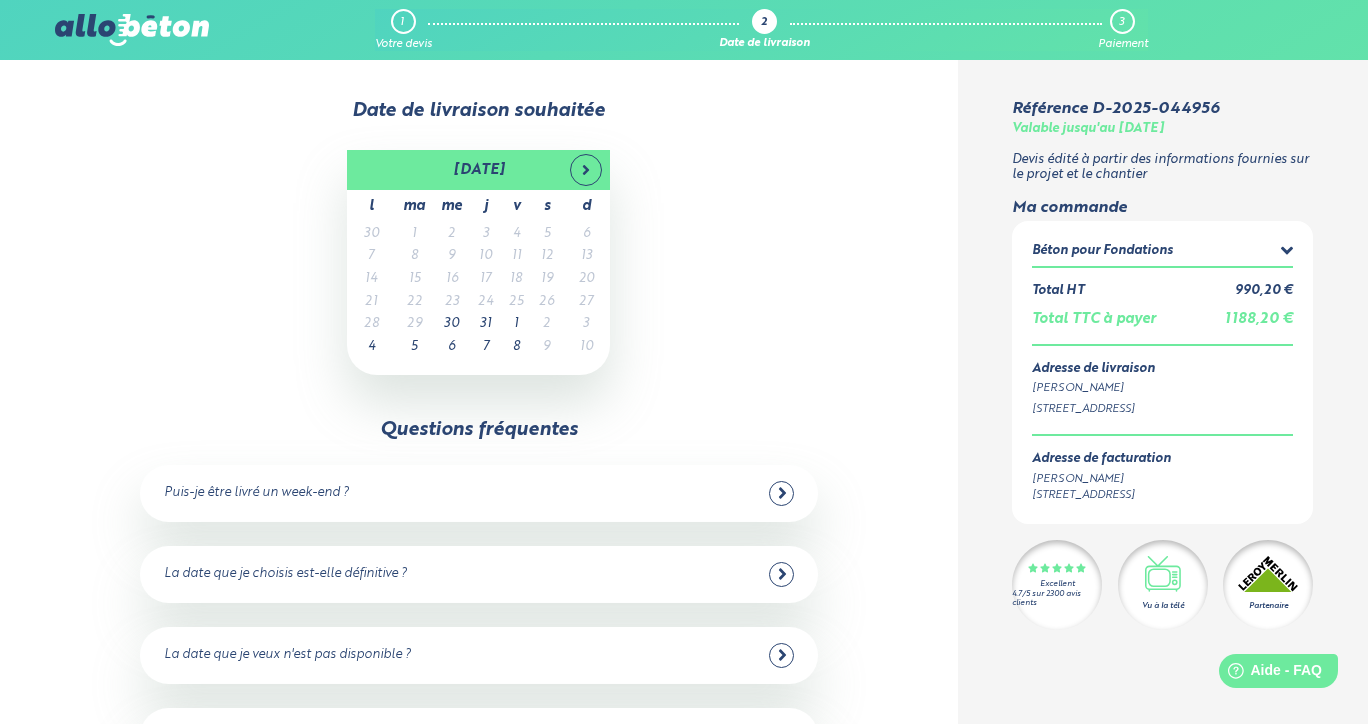 click at bounding box center (132, 30) 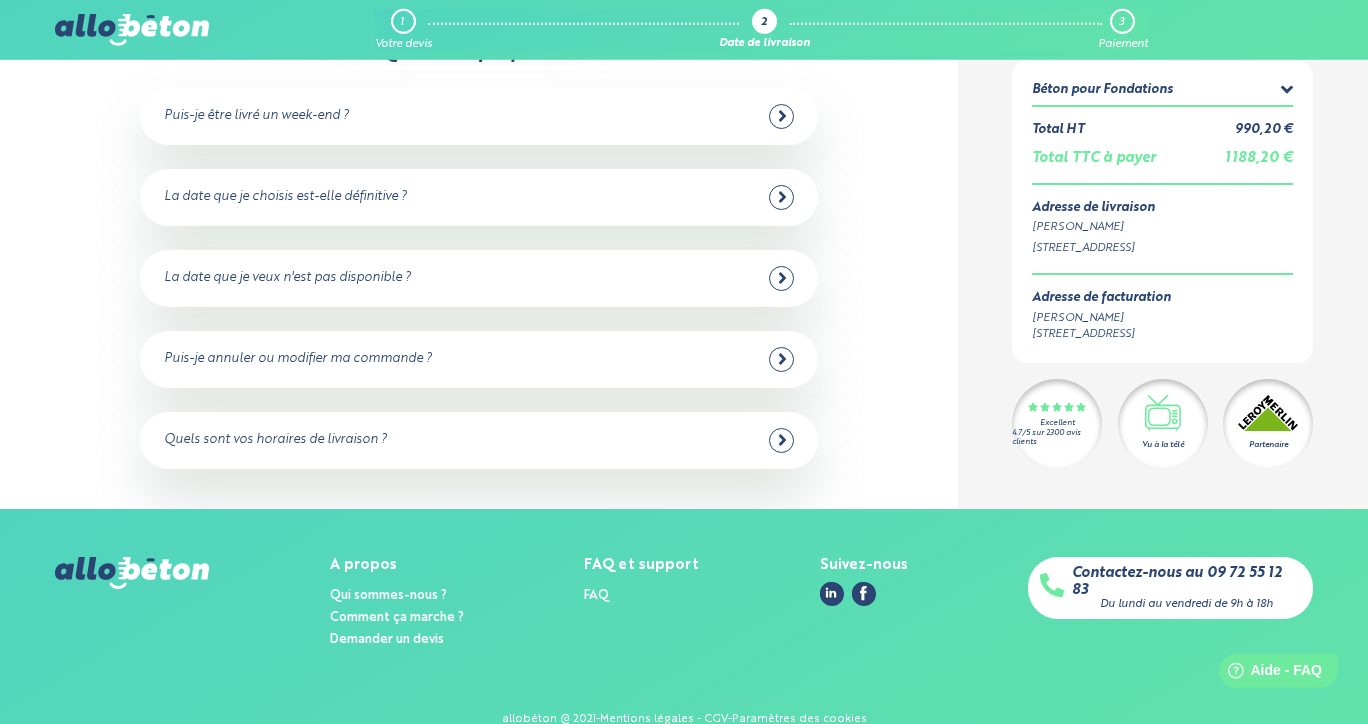 scroll, scrollTop: 411, scrollLeft: 0, axis: vertical 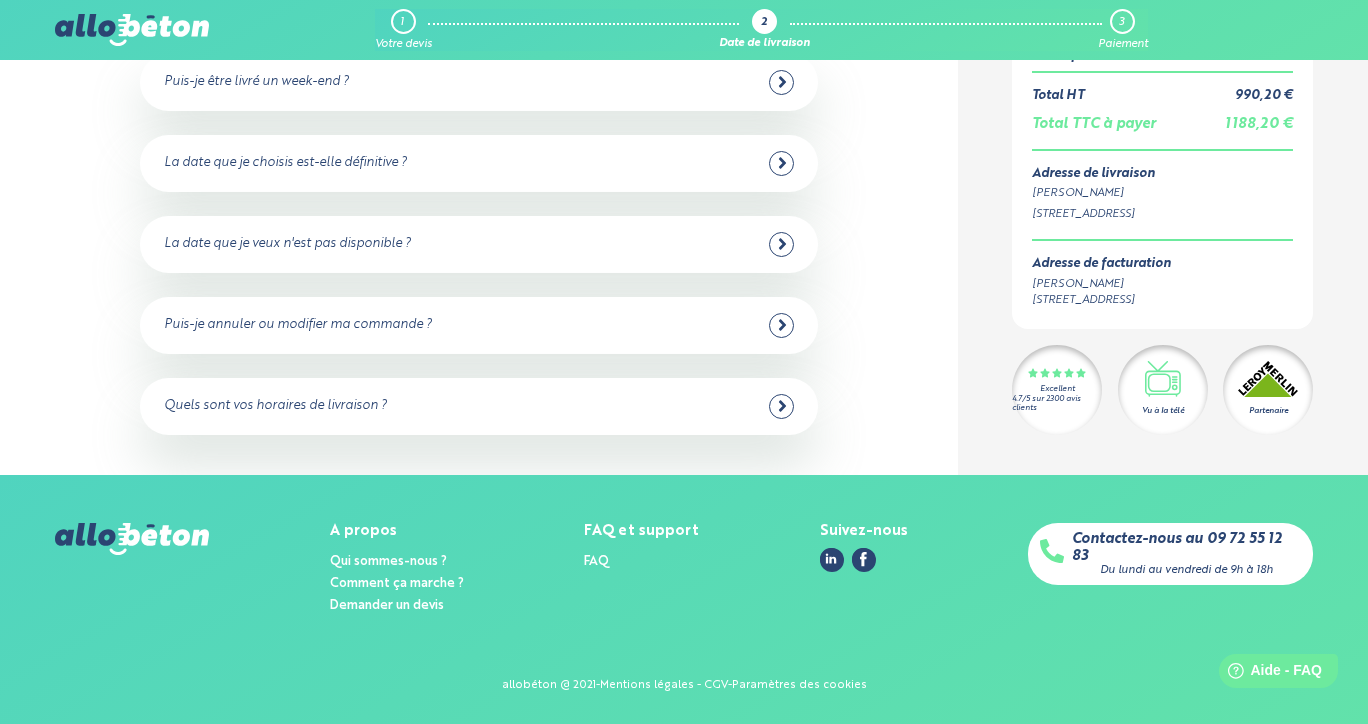 click at bounding box center (132, 539) 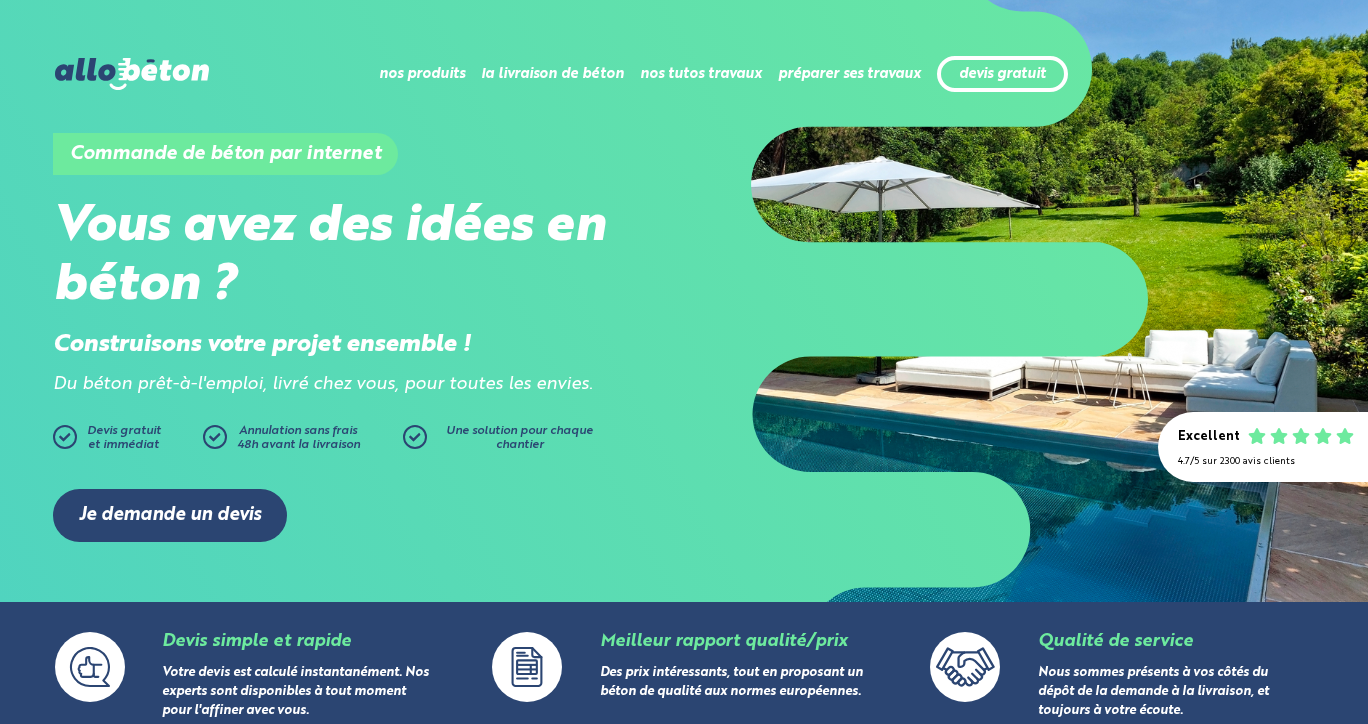 scroll, scrollTop: 0, scrollLeft: 0, axis: both 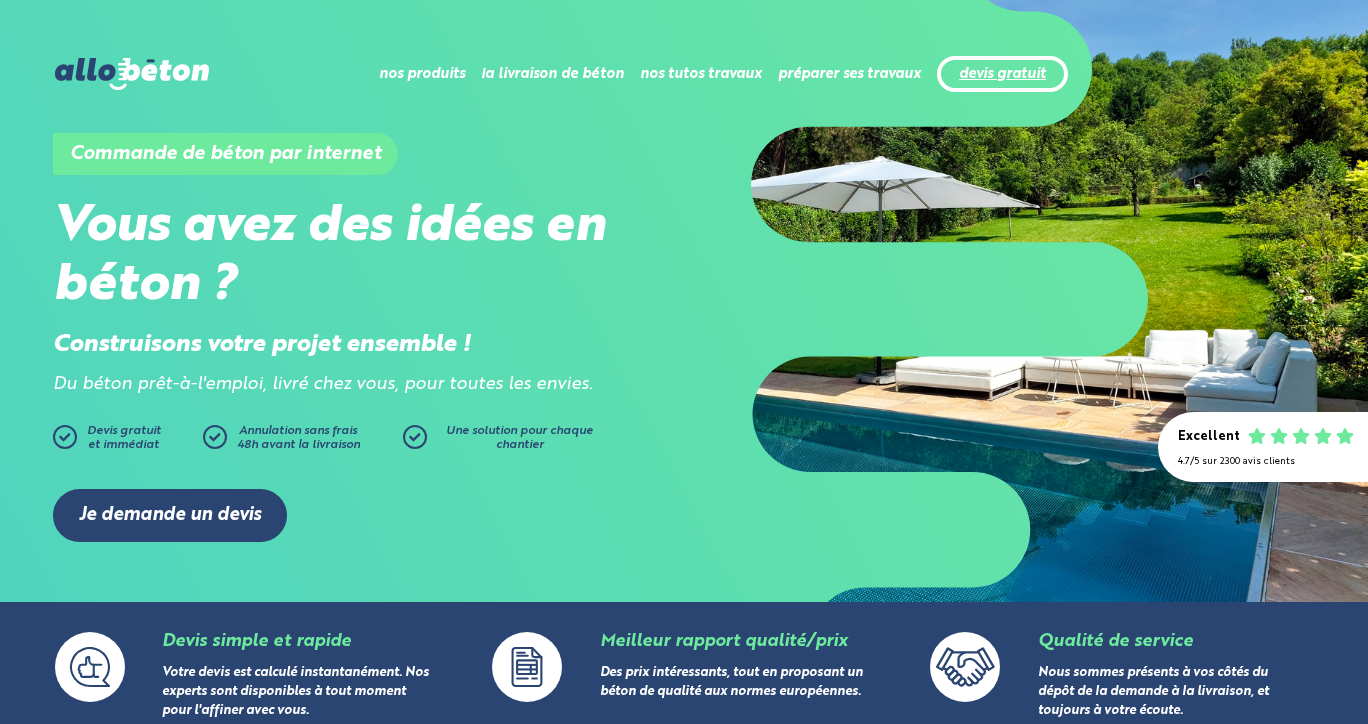 click on "devis gratuit" at bounding box center (1002, 74) 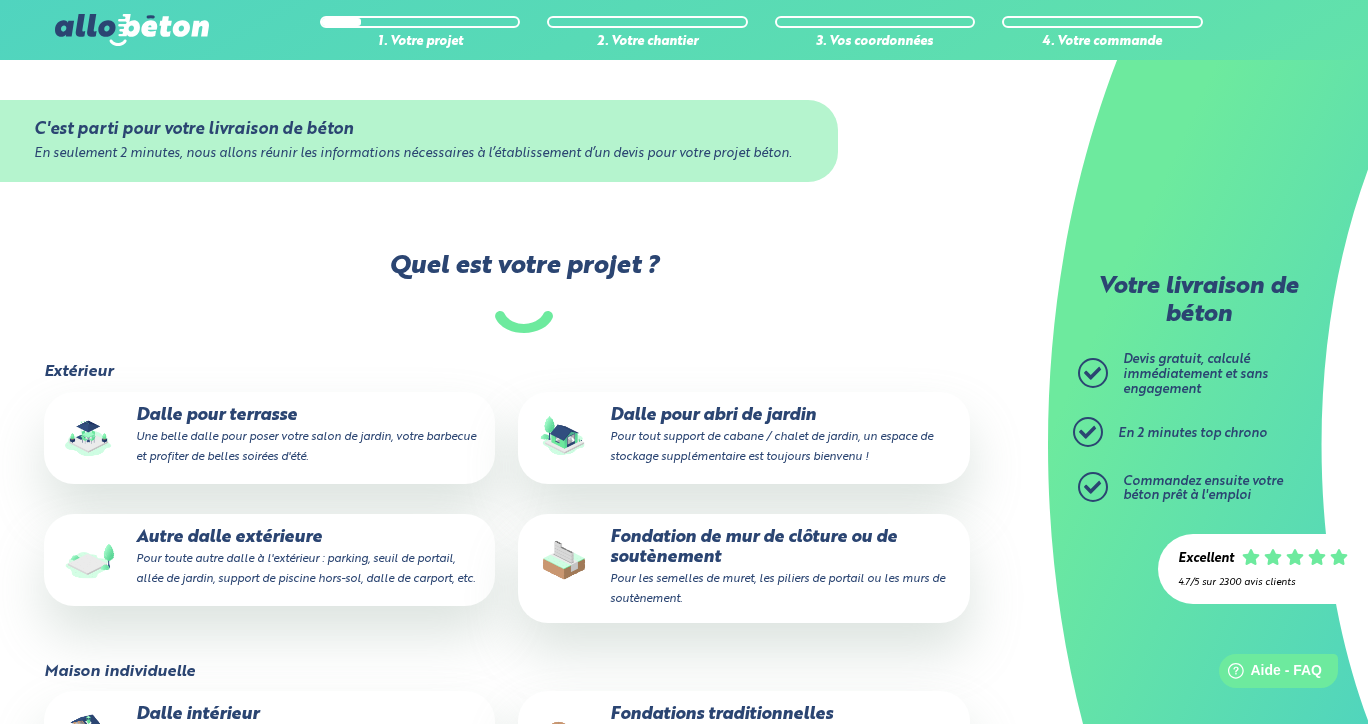 scroll, scrollTop: 432, scrollLeft: 0, axis: vertical 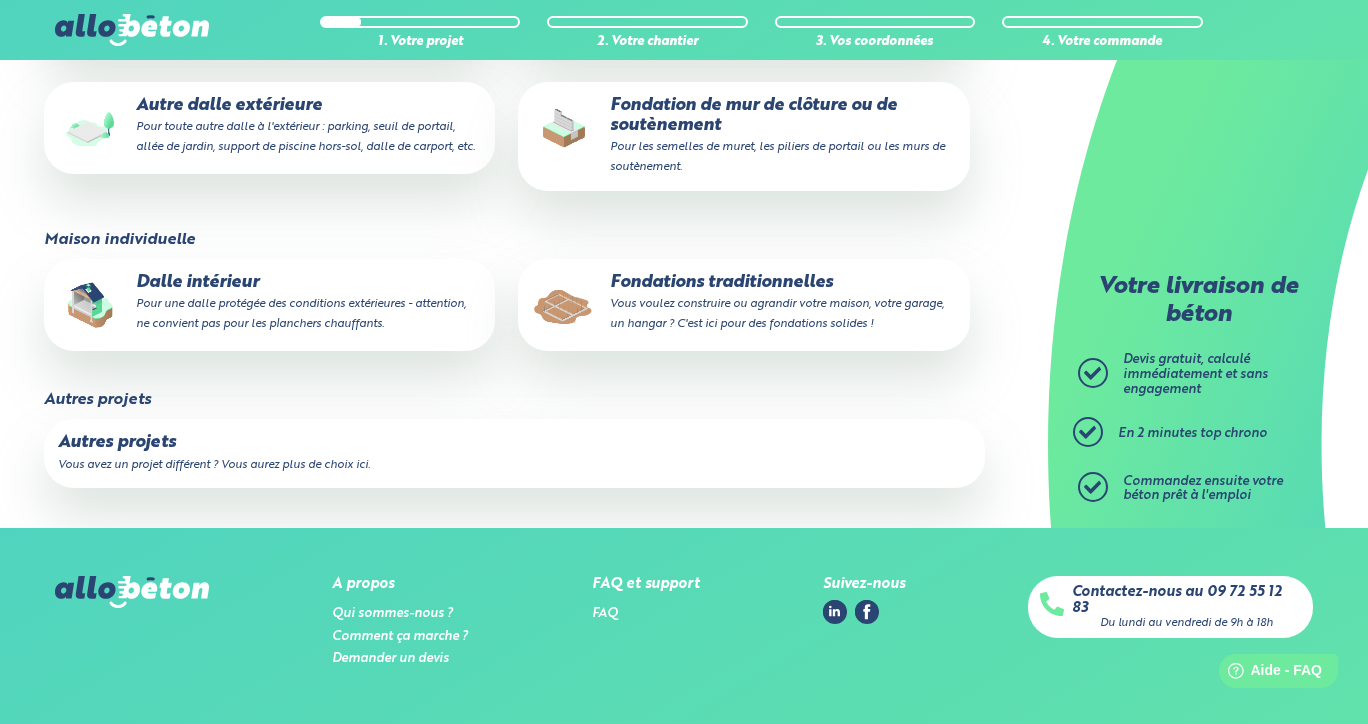 click on "Vous voulez construire ou agrandir votre maison, votre garage, un hangar ? C'est ici pour des fondations solides !" at bounding box center (777, 314) 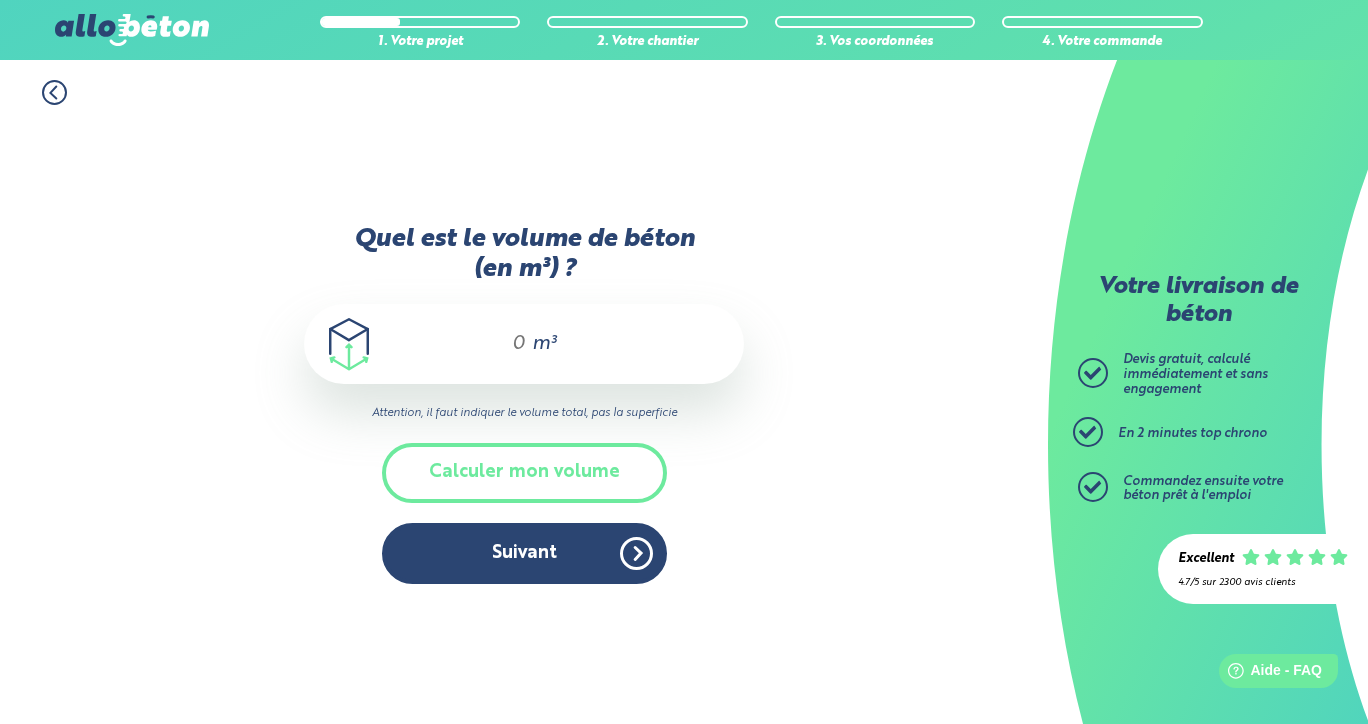 drag, startPoint x: 511, startPoint y: 340, endPoint x: 522, endPoint y: 340, distance: 11 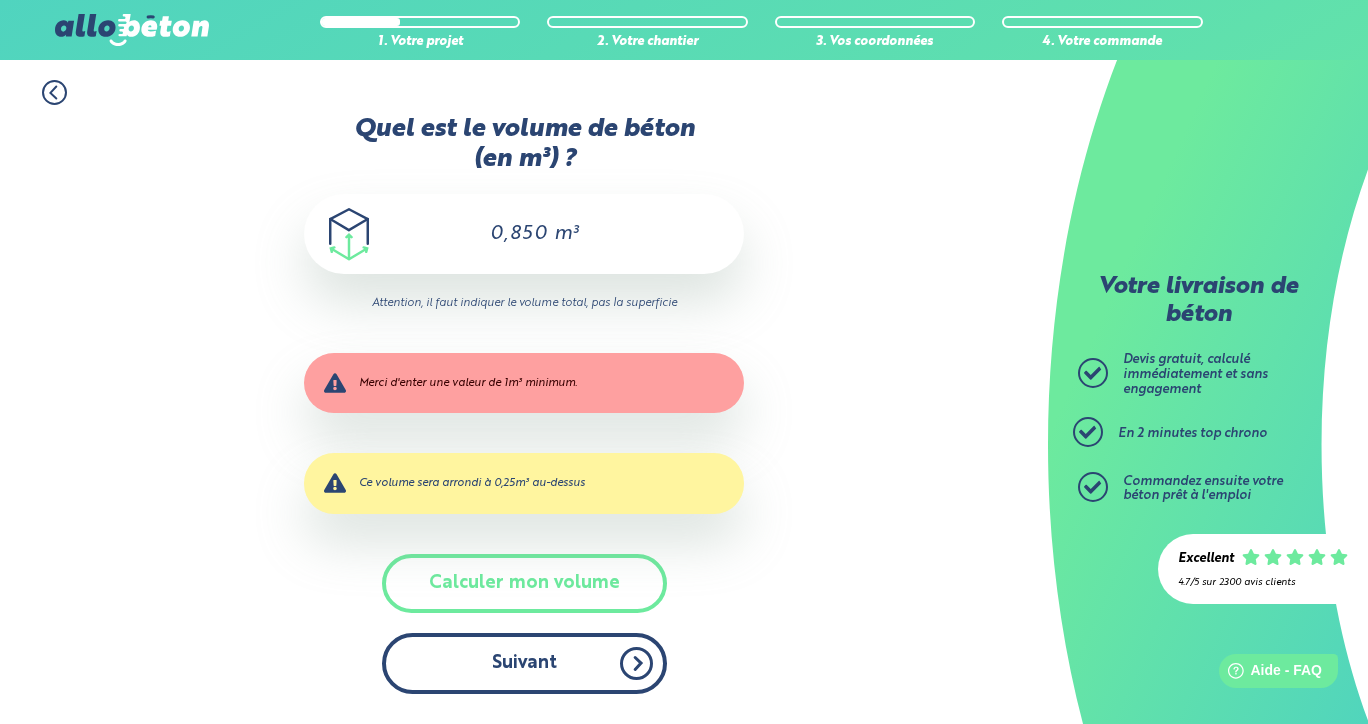 click on "Suivant" at bounding box center [524, 663] 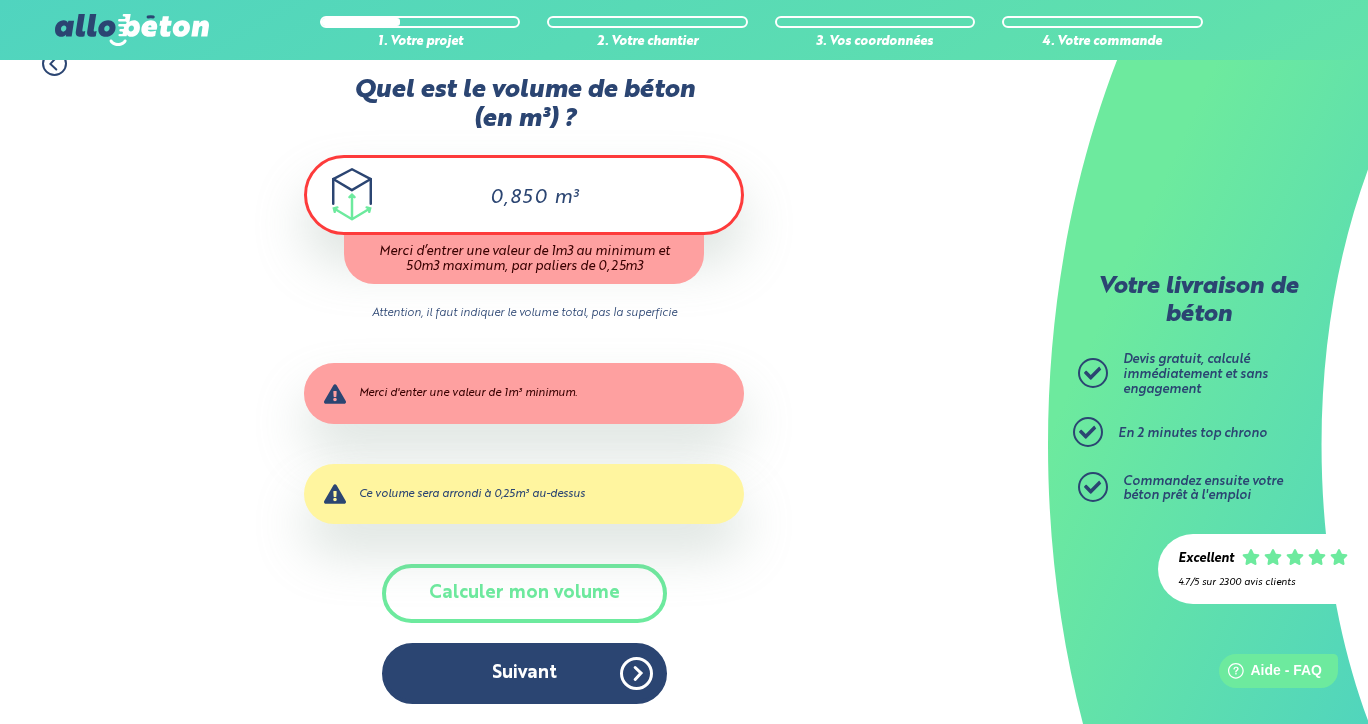 drag, startPoint x: 493, startPoint y: 200, endPoint x: 589, endPoint y: 209, distance: 96.42095 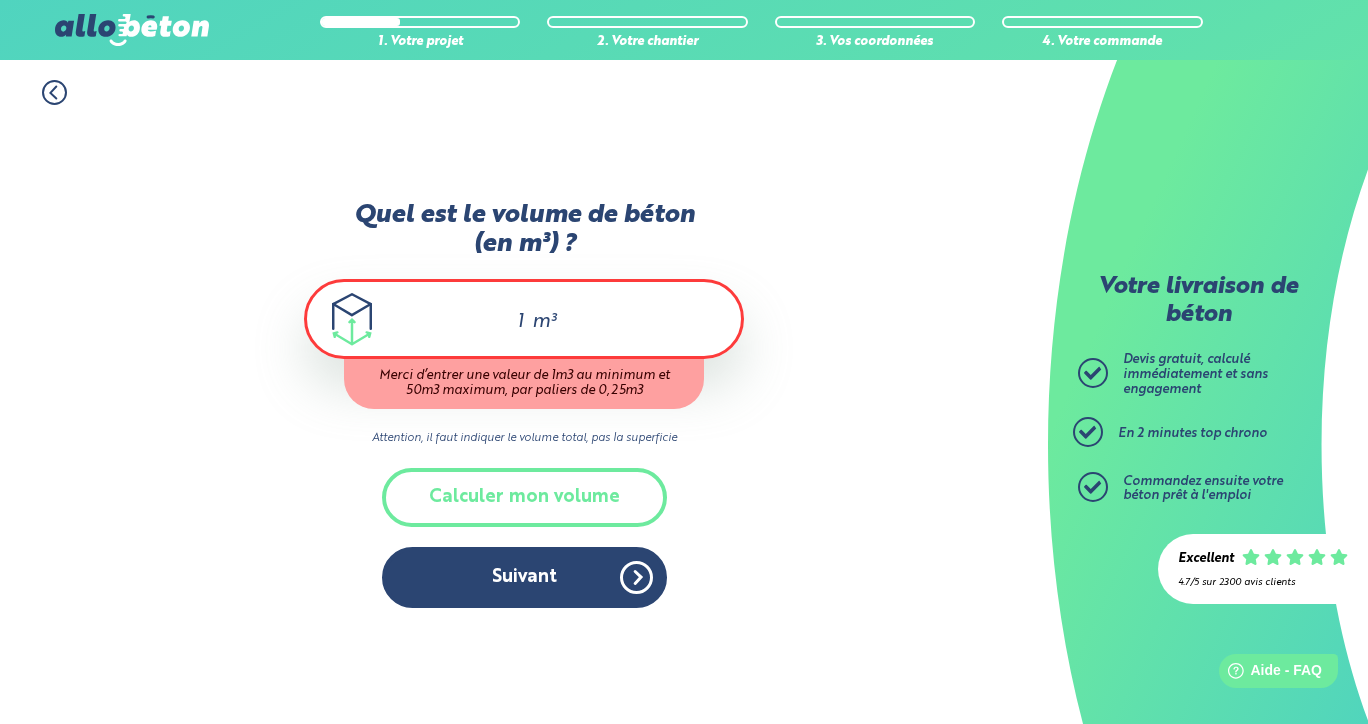 scroll, scrollTop: 0, scrollLeft: 0, axis: both 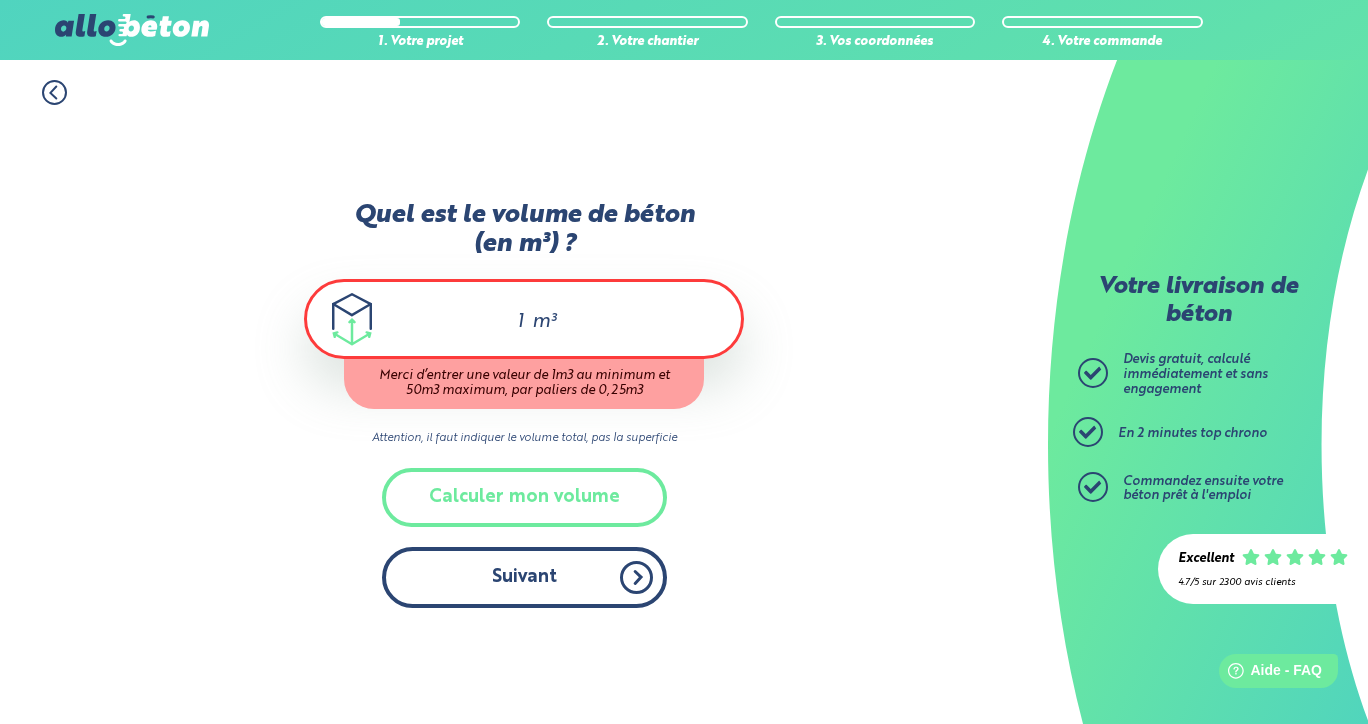 type on "1" 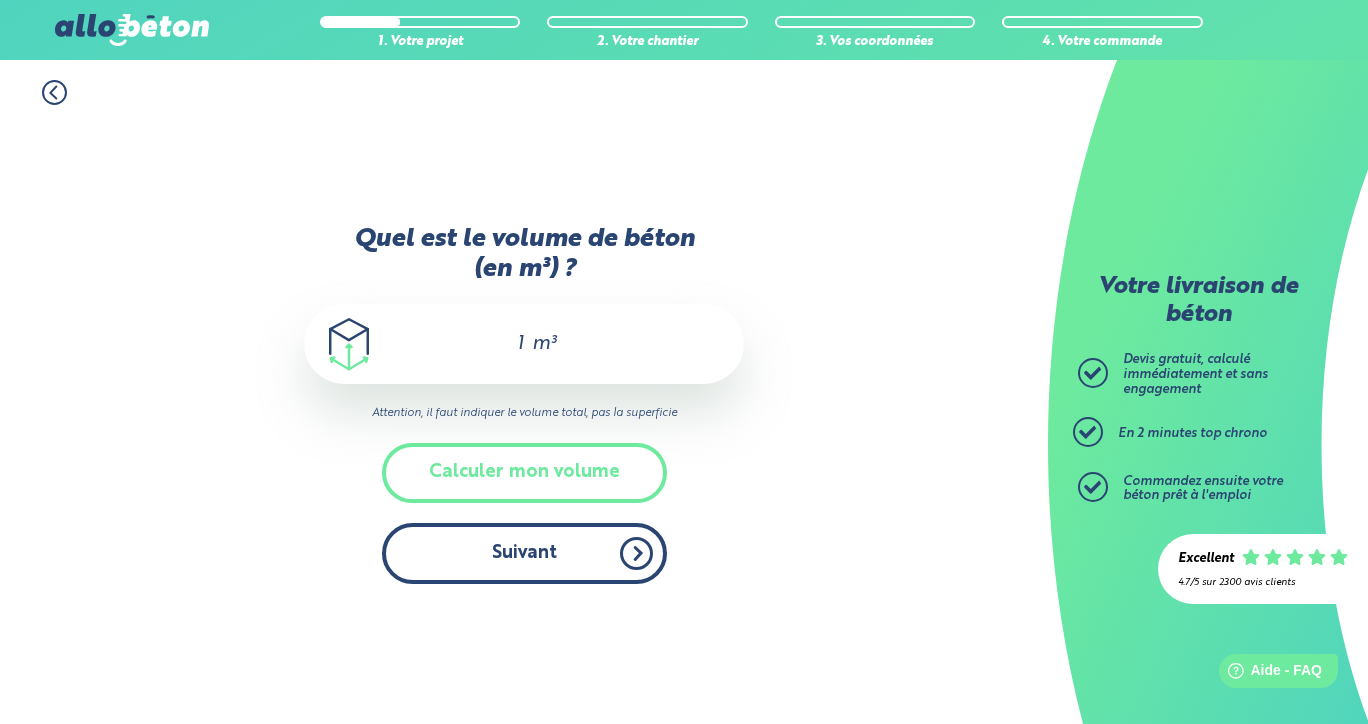 click on "Suivant" at bounding box center [524, 553] 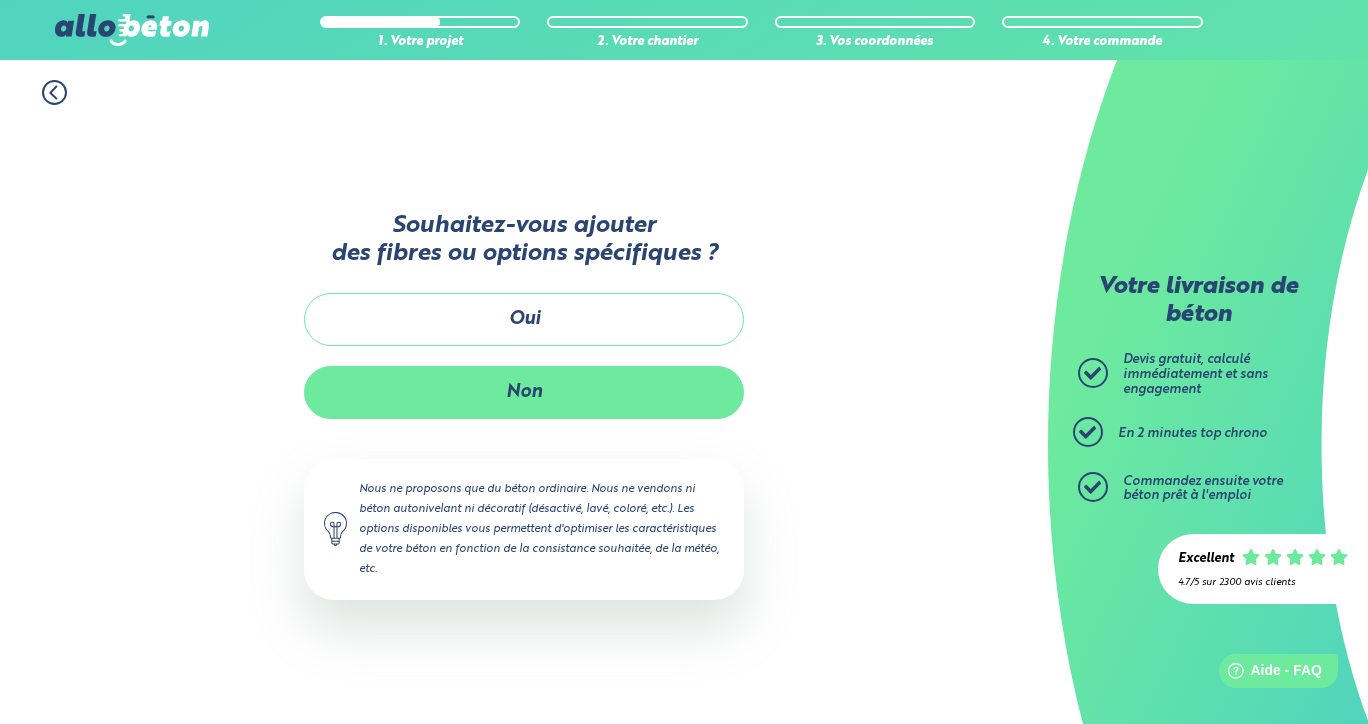 click on "Non" at bounding box center [524, 392] 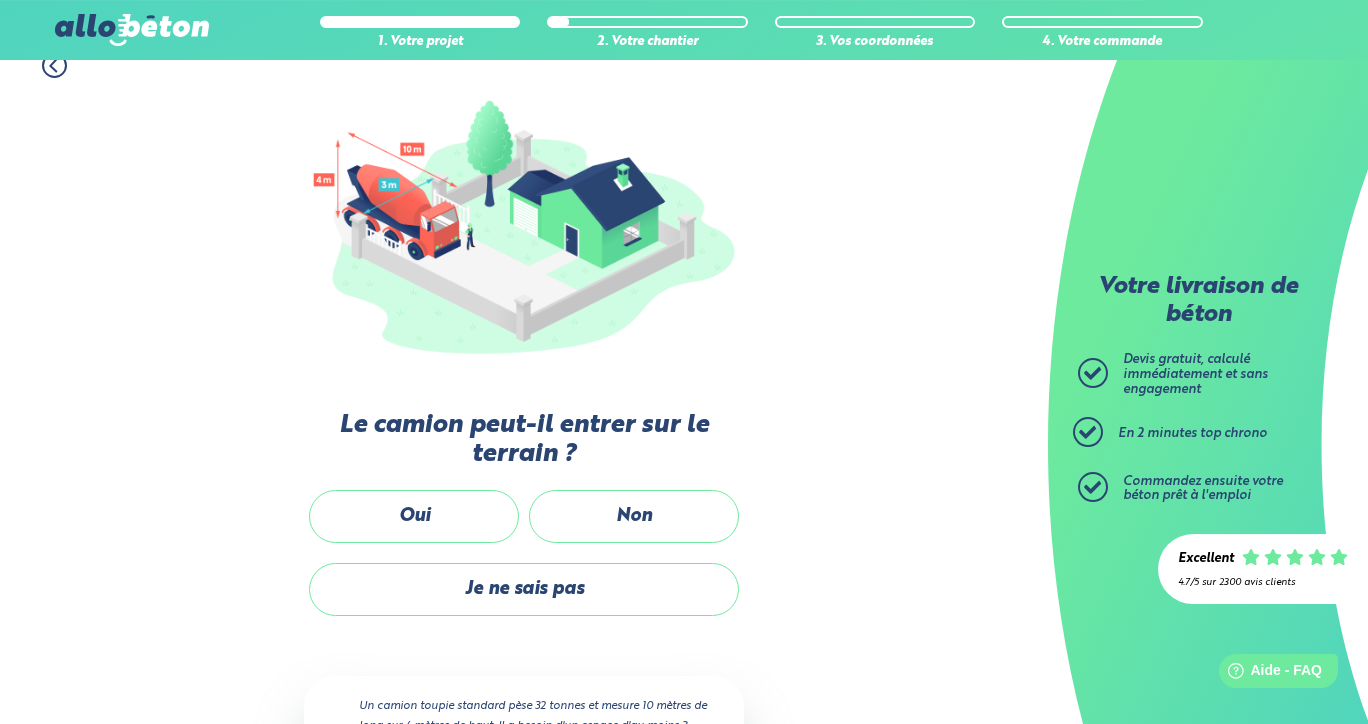 scroll, scrollTop: 216, scrollLeft: 0, axis: vertical 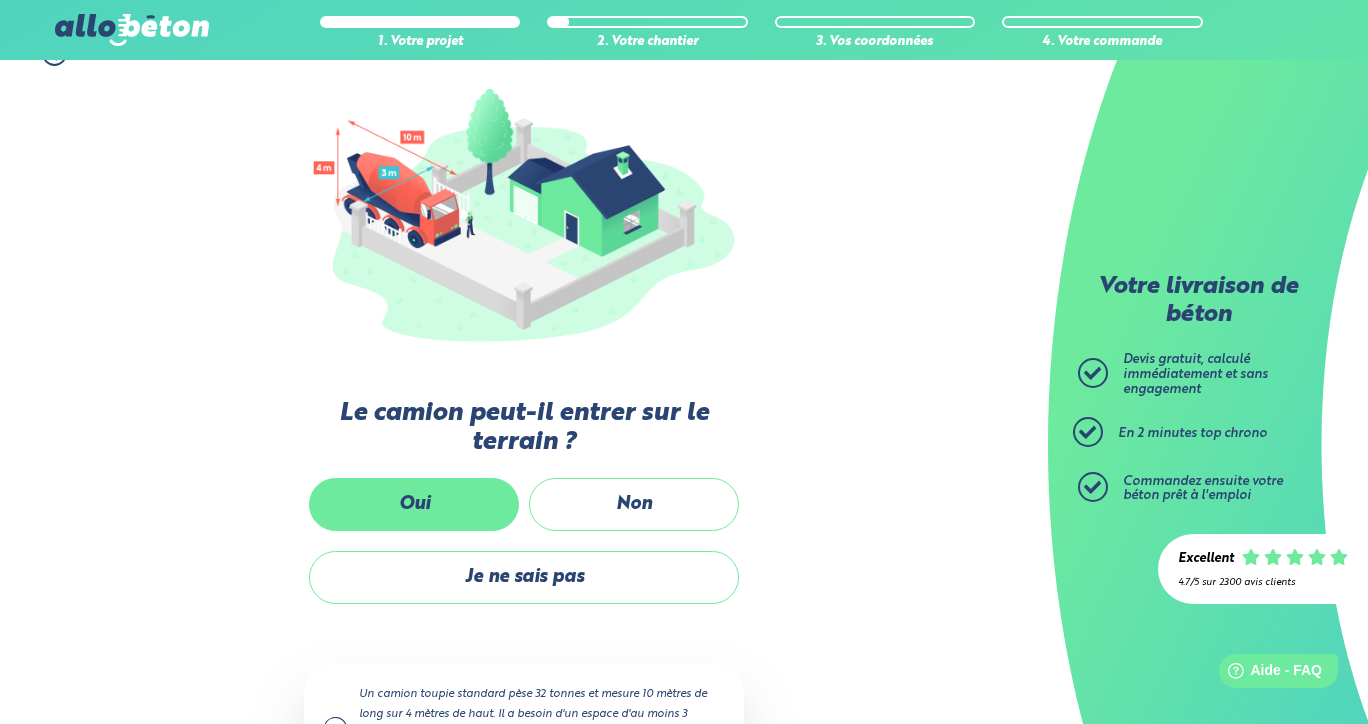 click on "Oui" at bounding box center (414, 504) 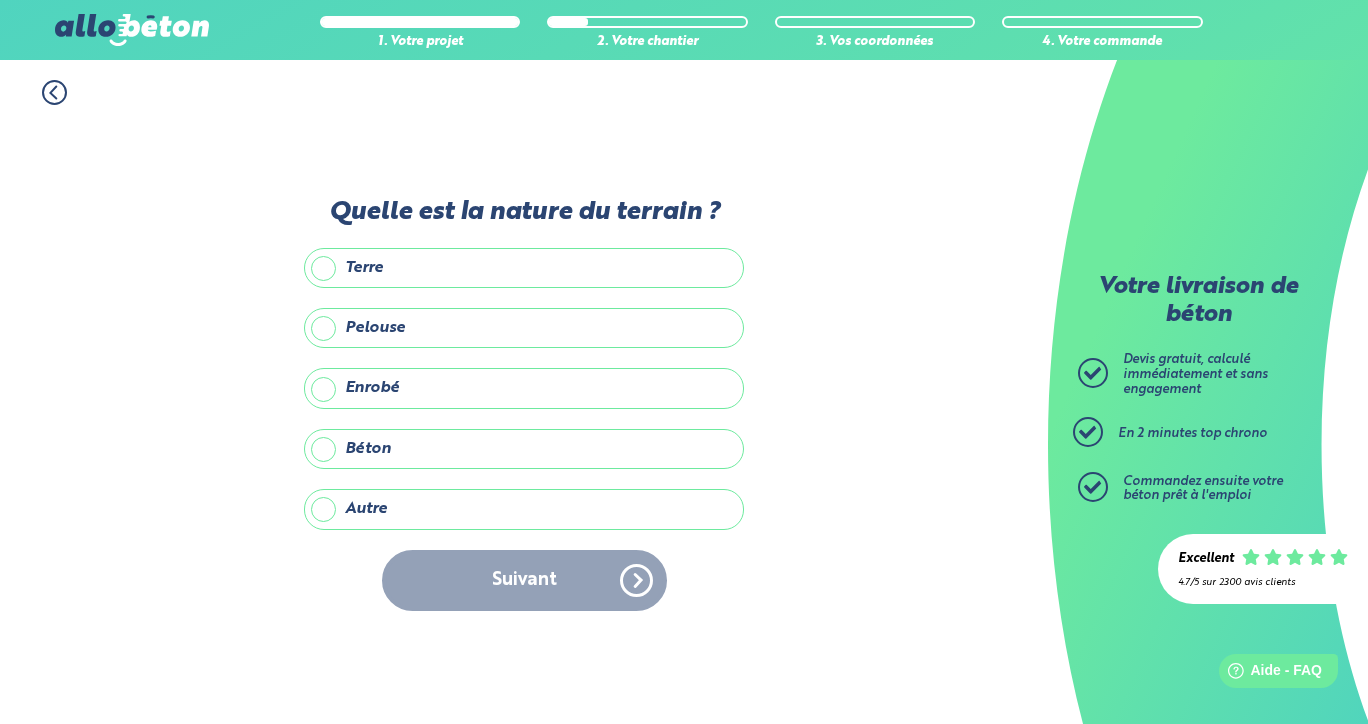 click on "Pelouse" at bounding box center (524, 328) 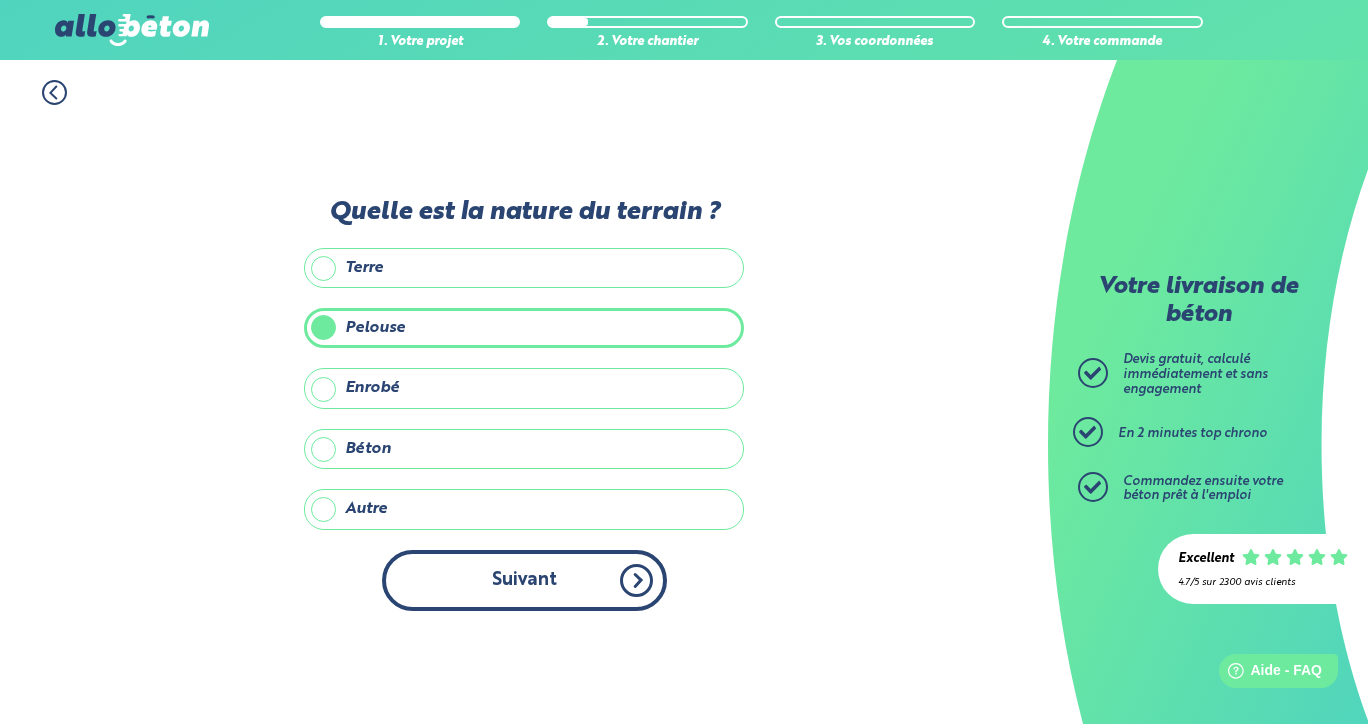 click on "Suivant" at bounding box center [524, 580] 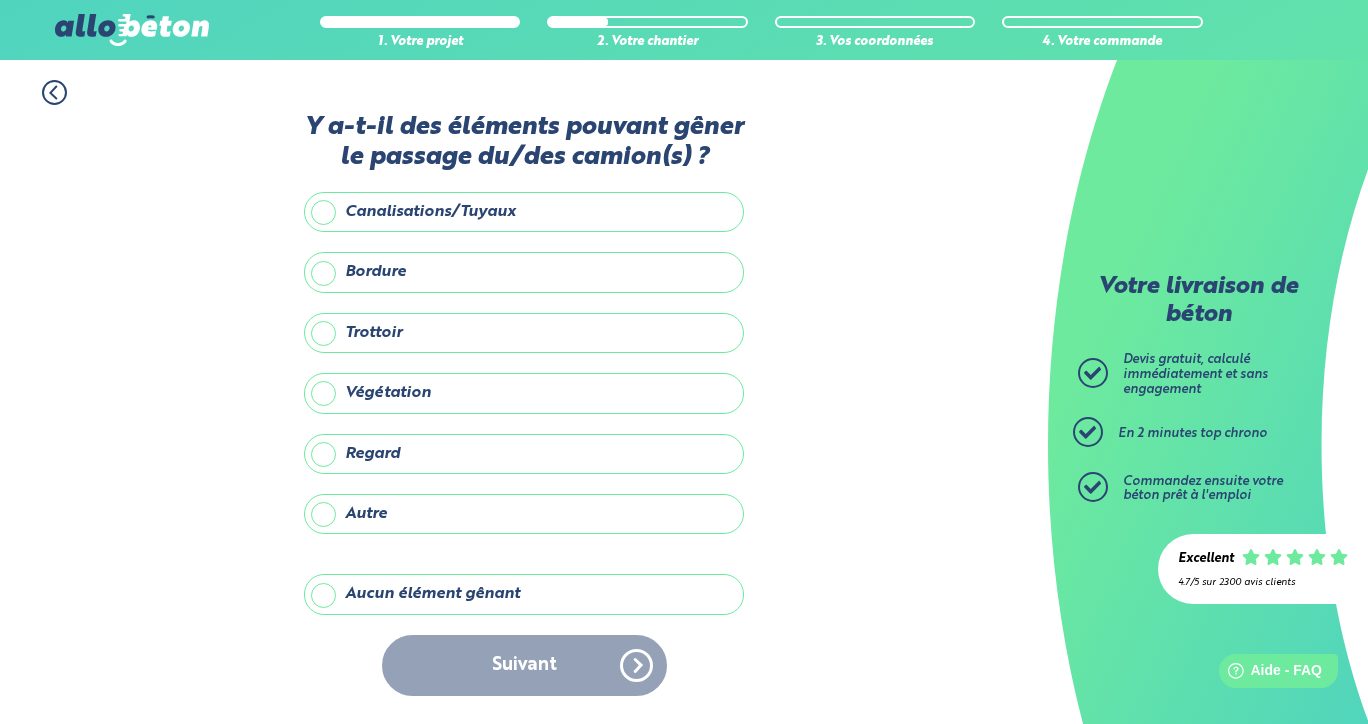 click on "Aucun élément gênant" at bounding box center [524, 594] 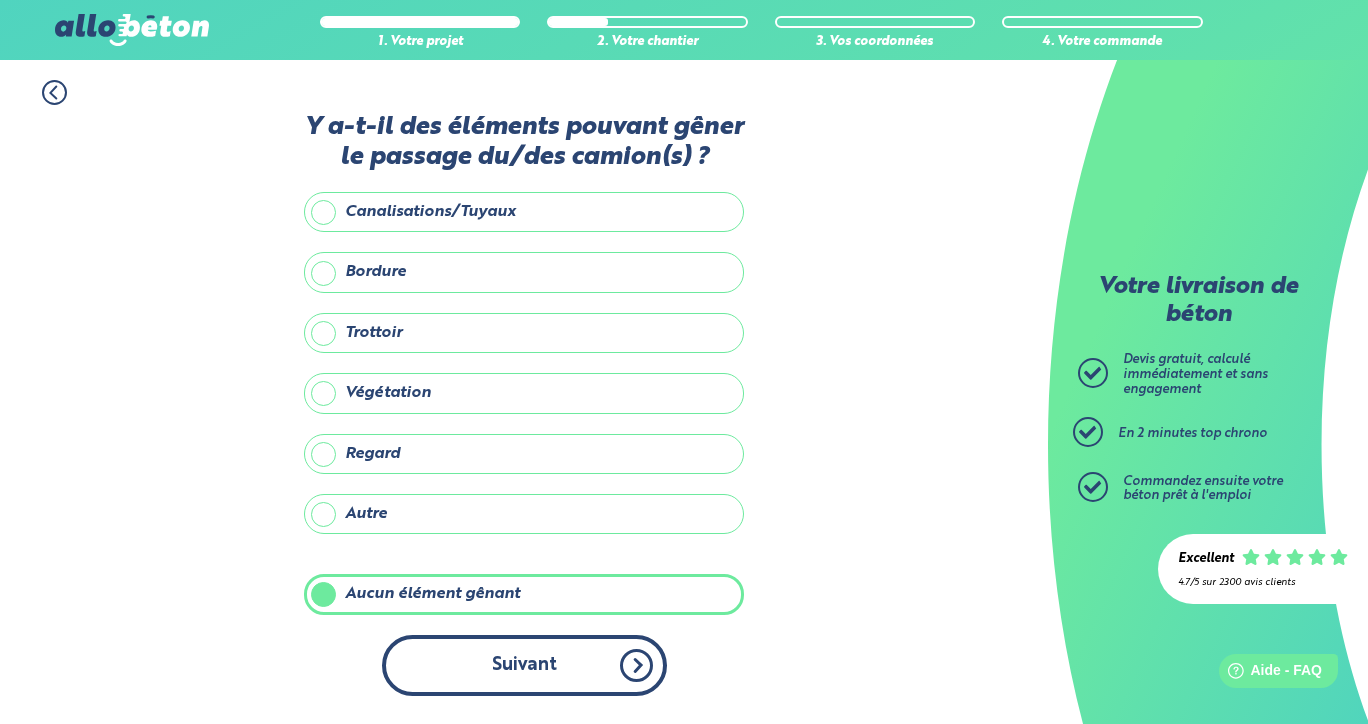 click on "Suivant" at bounding box center (524, 665) 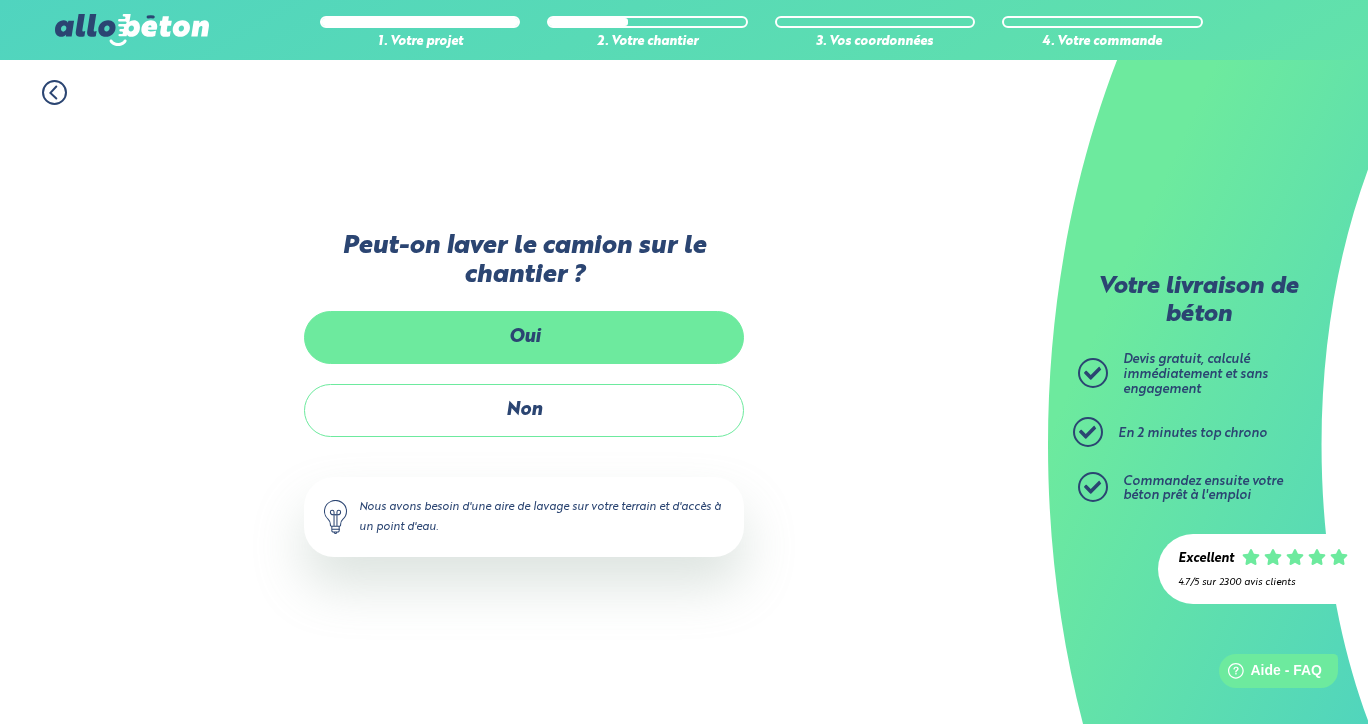 click on "Oui" at bounding box center (524, 337) 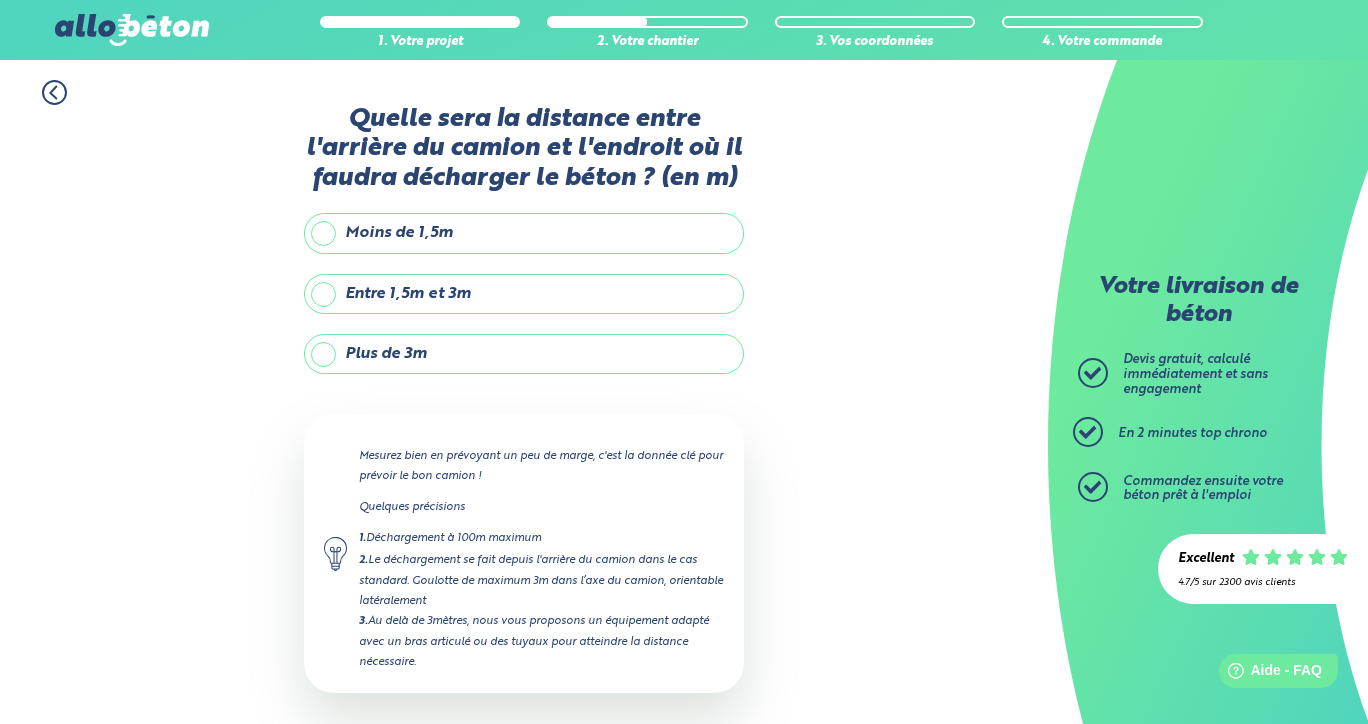 click on "Entre 1,5m et 3m" at bounding box center (524, 294) 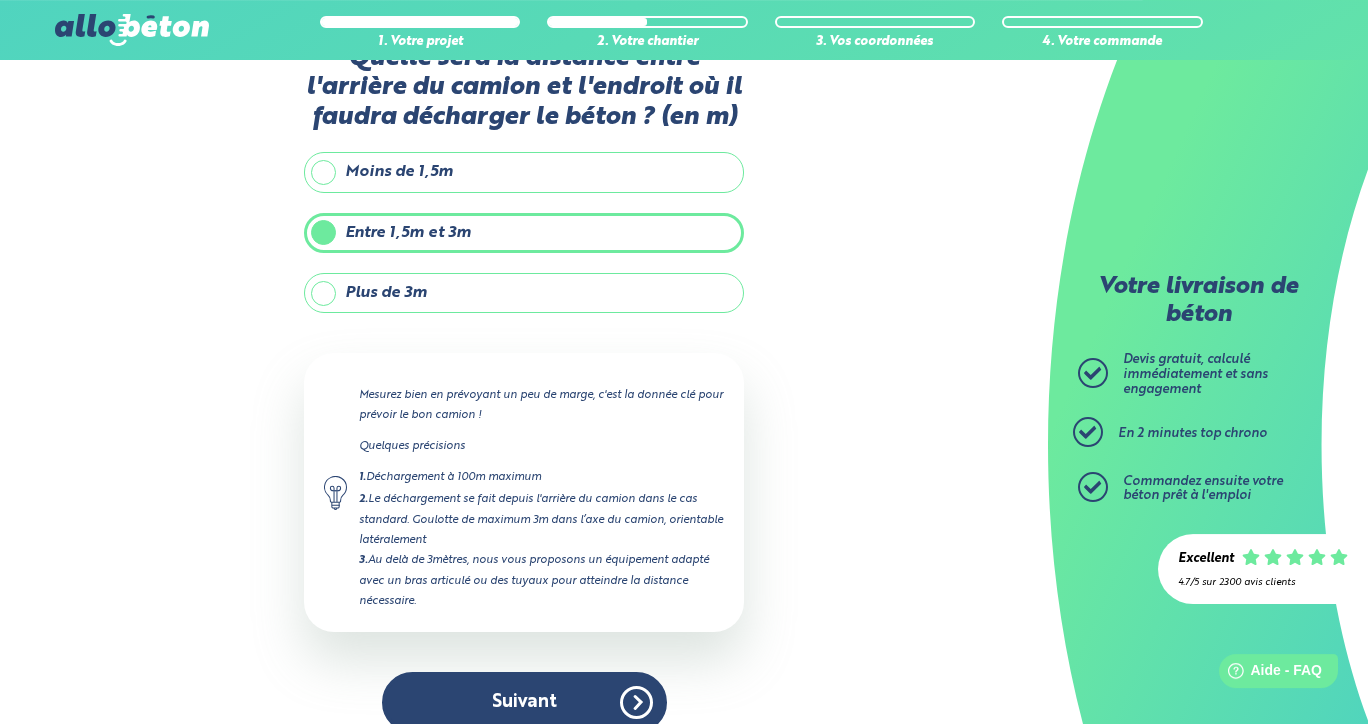 scroll, scrollTop: 88, scrollLeft: 0, axis: vertical 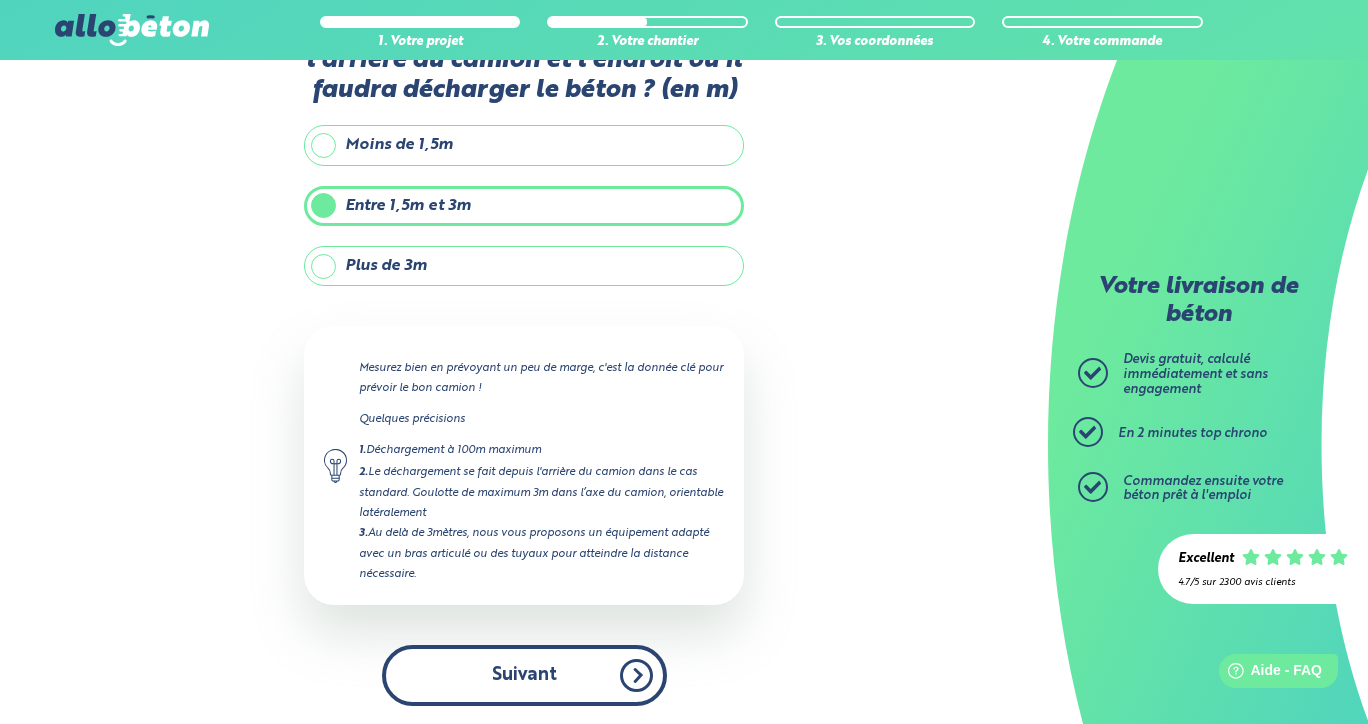 click on "Suivant" at bounding box center (524, 675) 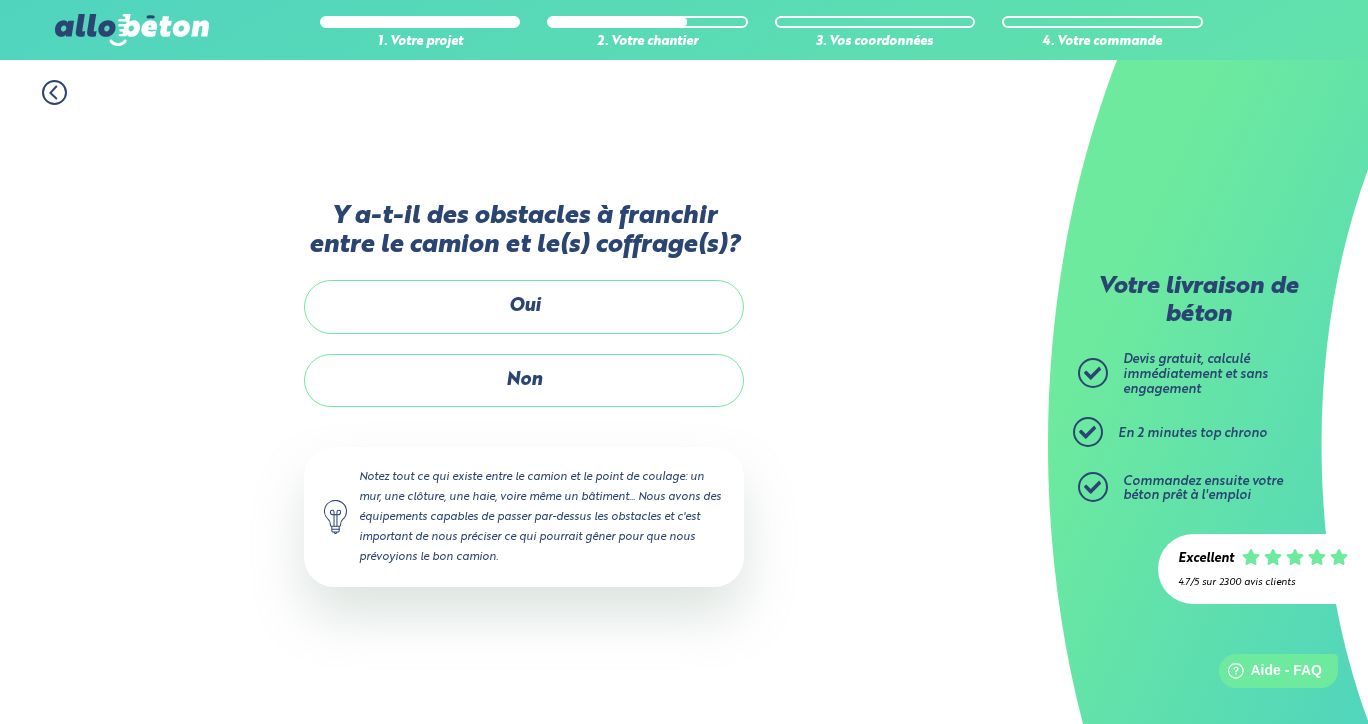 scroll, scrollTop: 0, scrollLeft: 0, axis: both 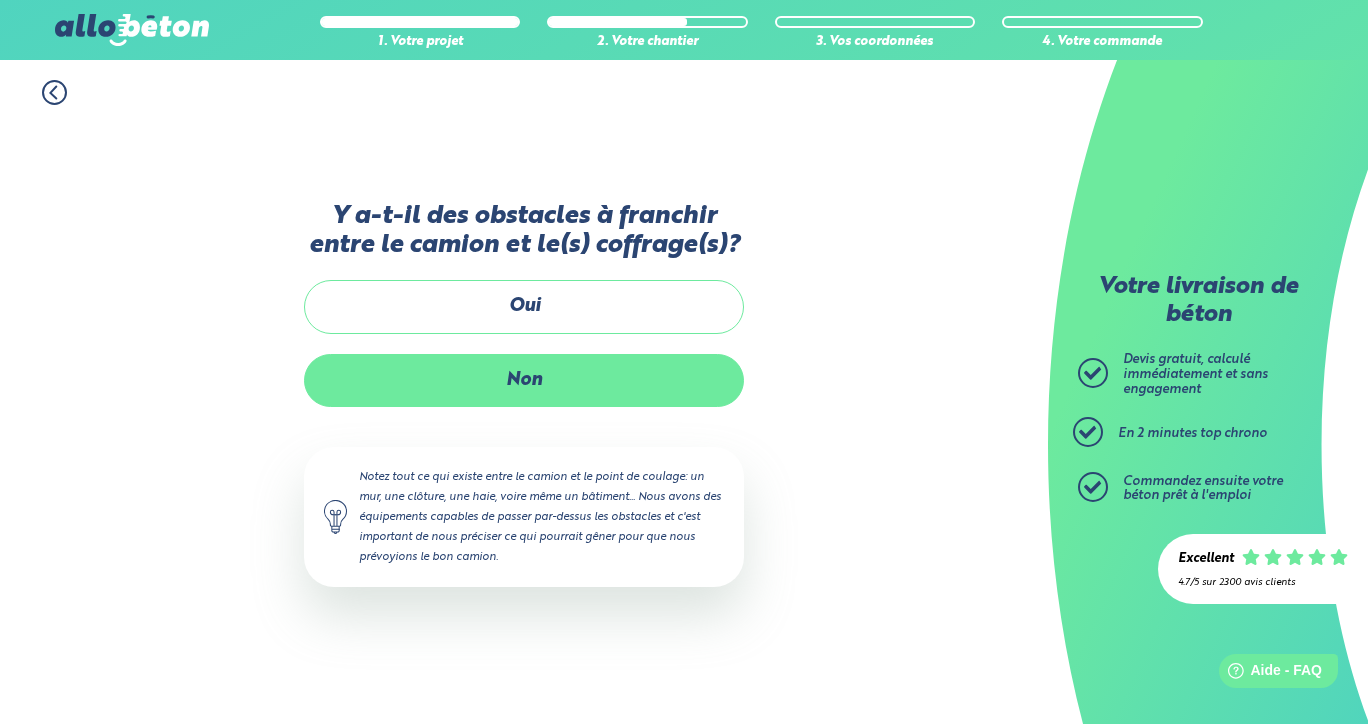 click on "Non" at bounding box center (524, 380) 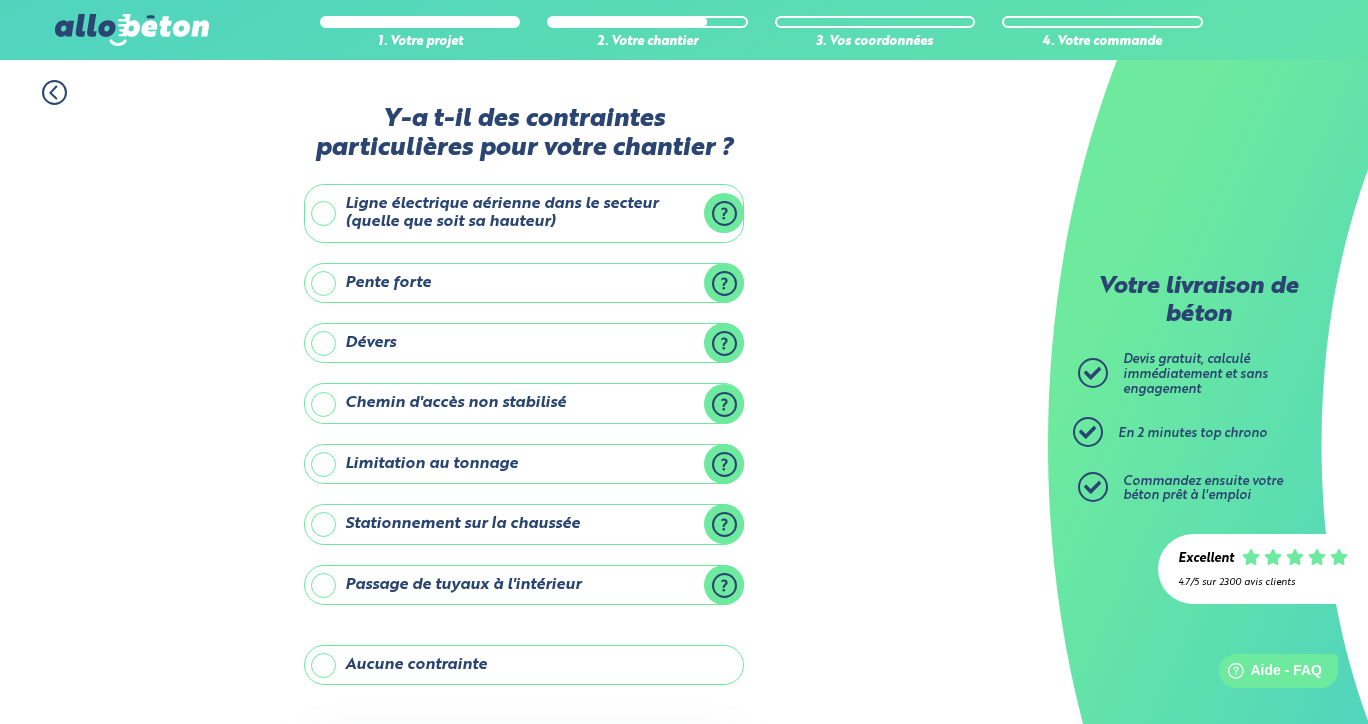 click on "Aucune contrainte" at bounding box center [524, 665] 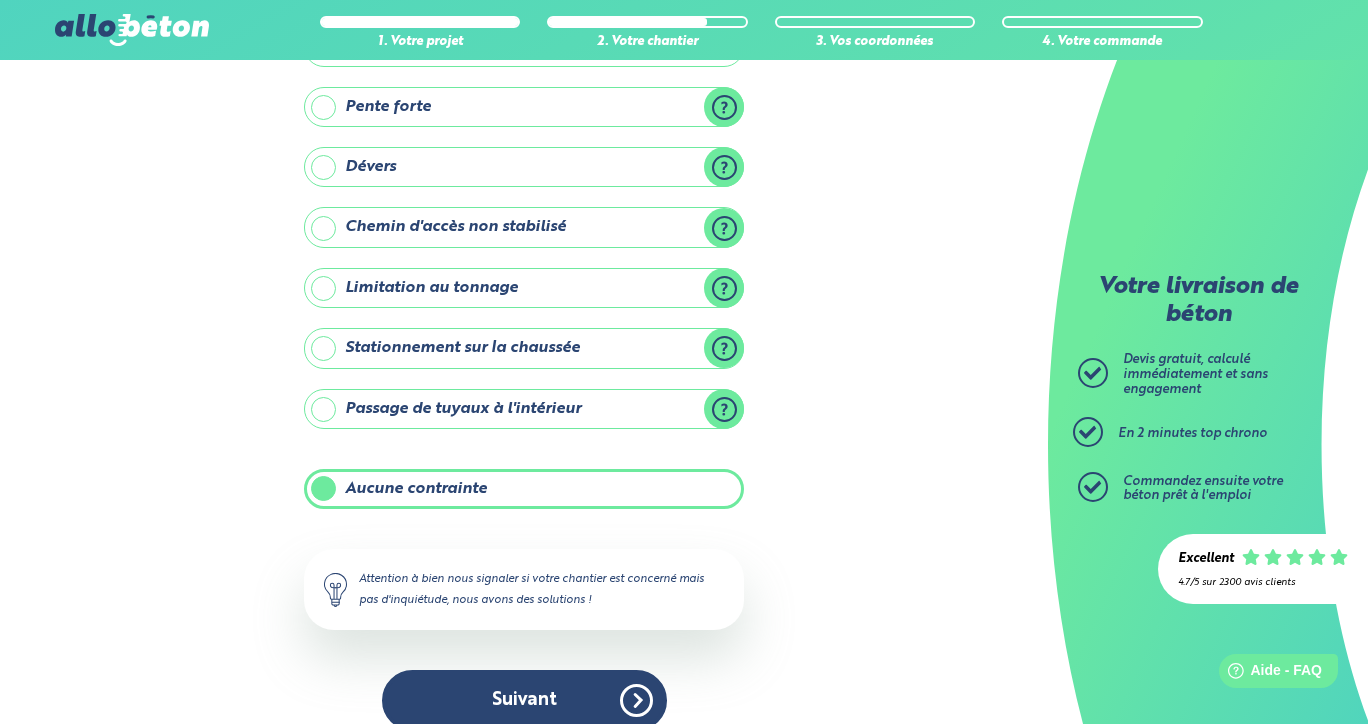 scroll, scrollTop: 203, scrollLeft: 0, axis: vertical 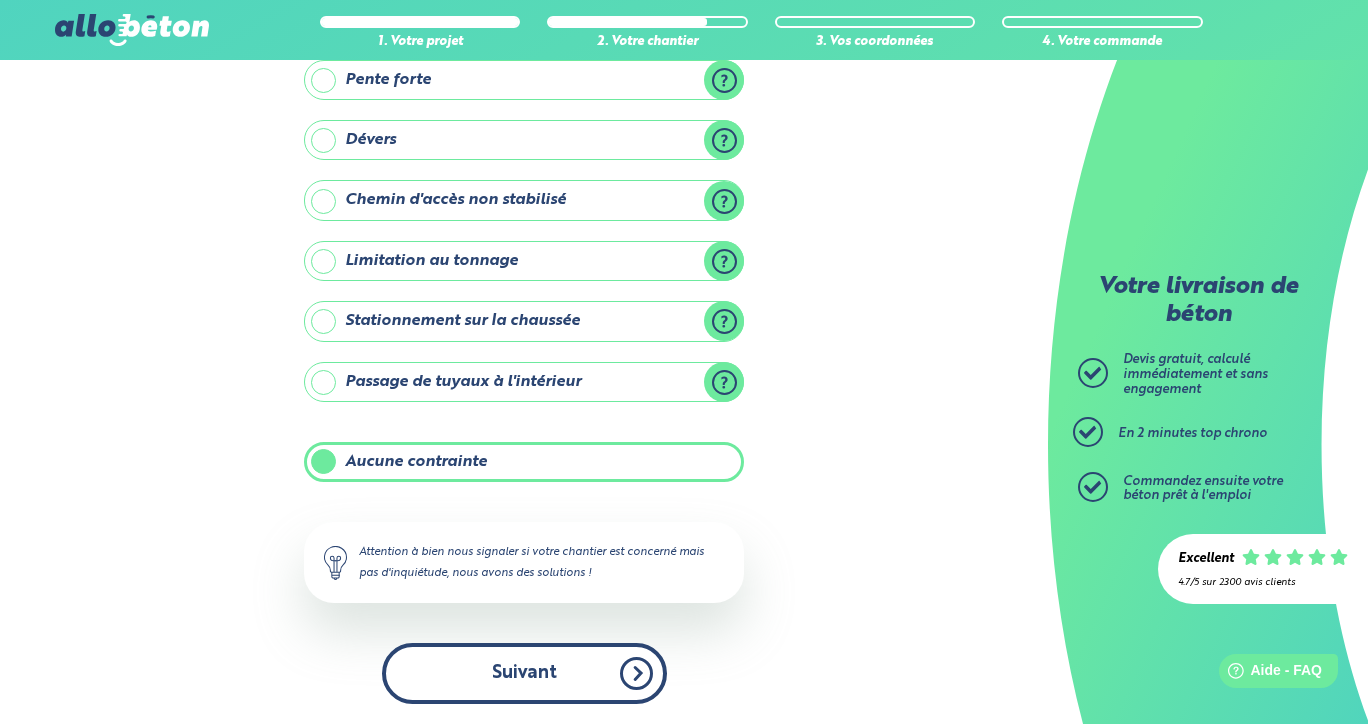 click on "Suivant" at bounding box center [524, 673] 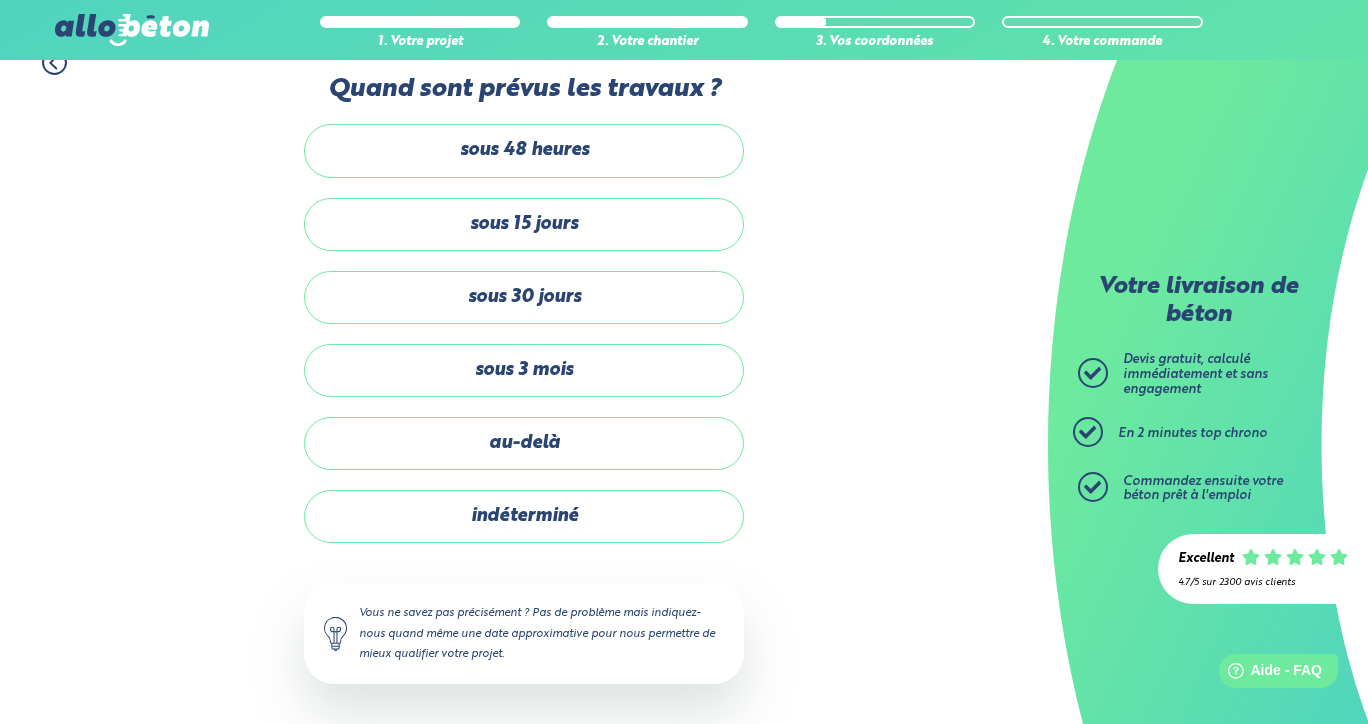 scroll, scrollTop: 30, scrollLeft: 0, axis: vertical 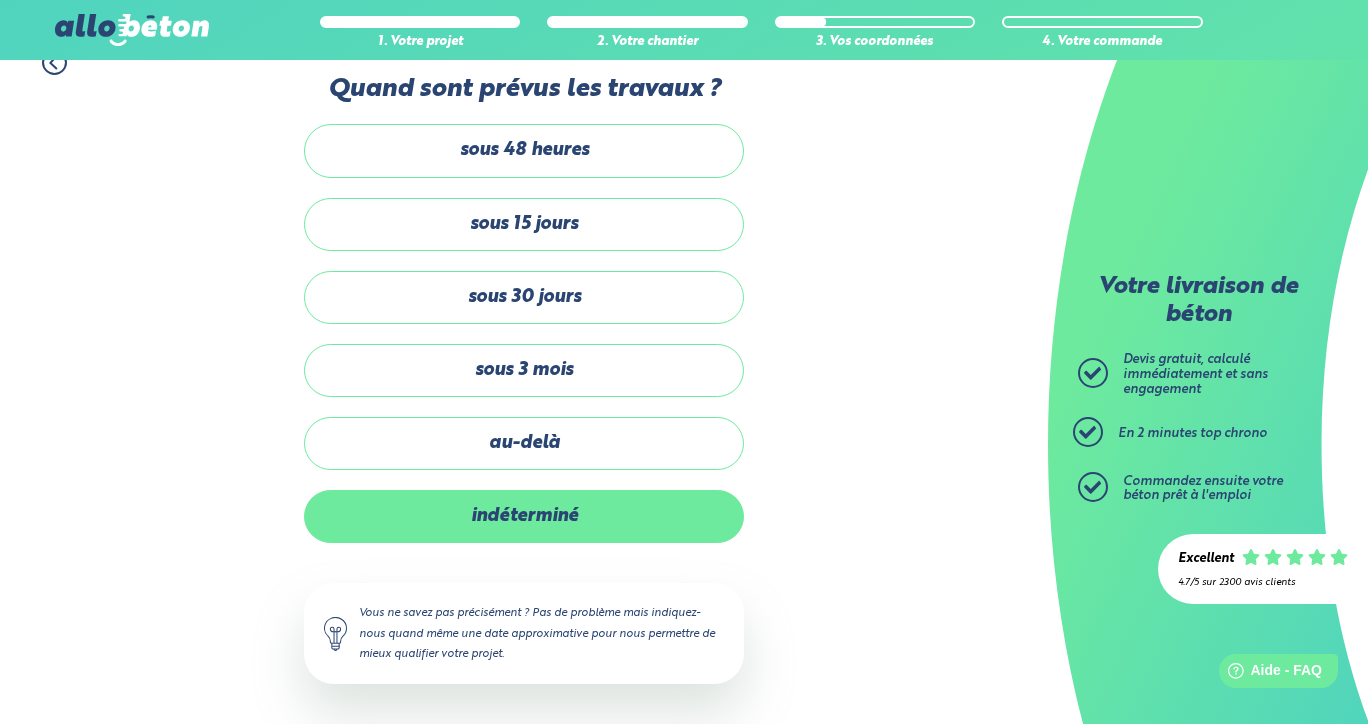 click on "indéterminé" at bounding box center [524, 516] 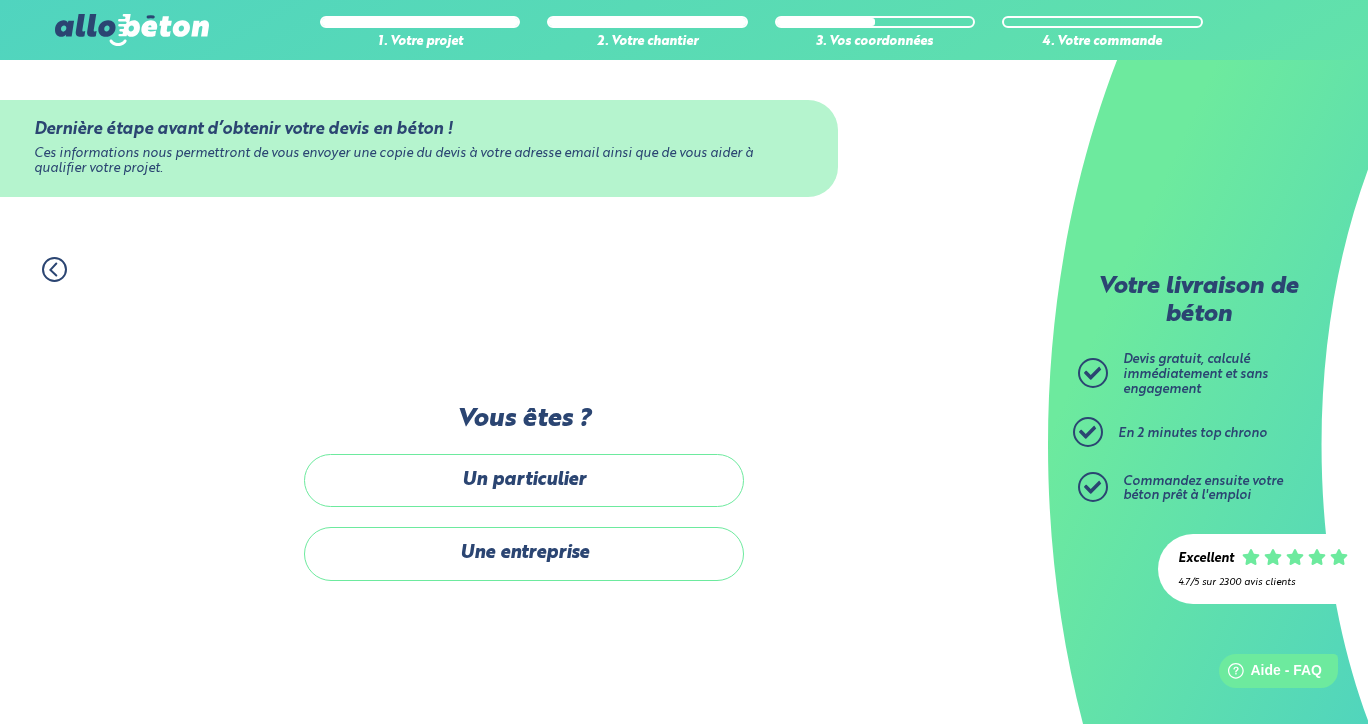scroll, scrollTop: 0, scrollLeft: 0, axis: both 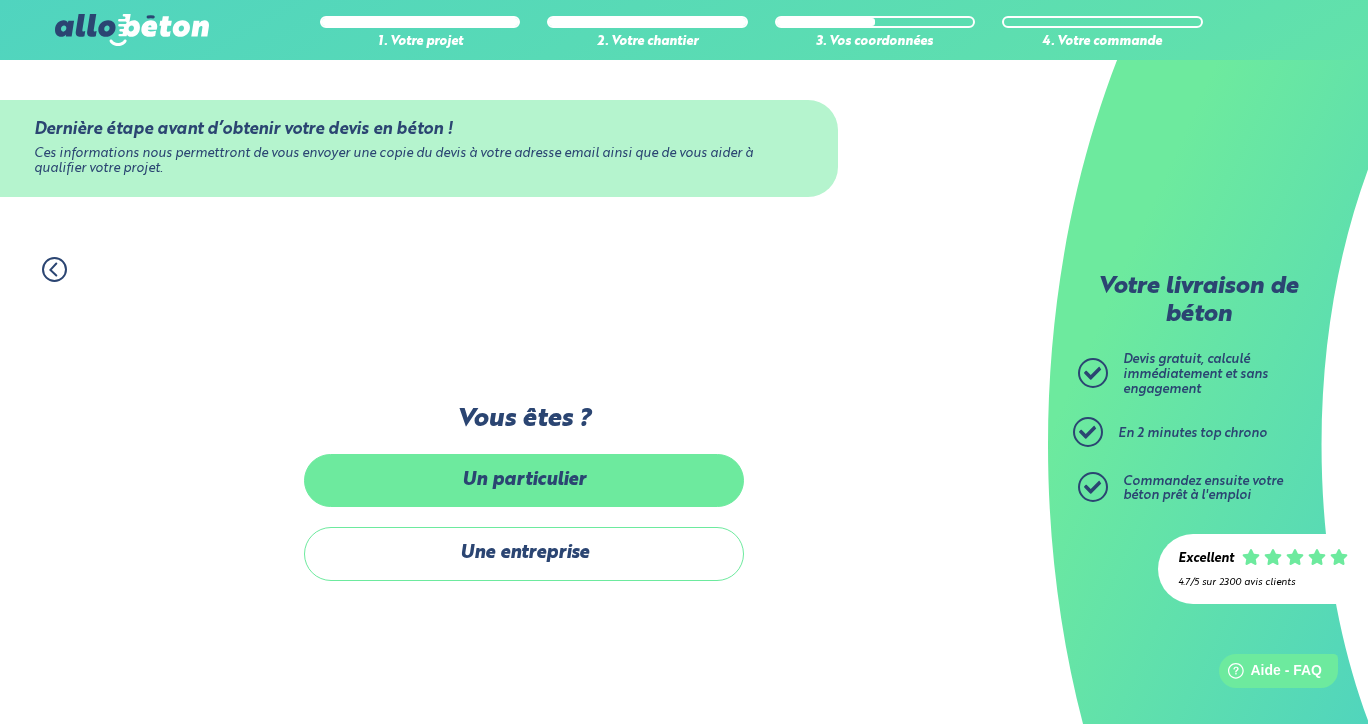 click on "Un particulier" at bounding box center (524, 480) 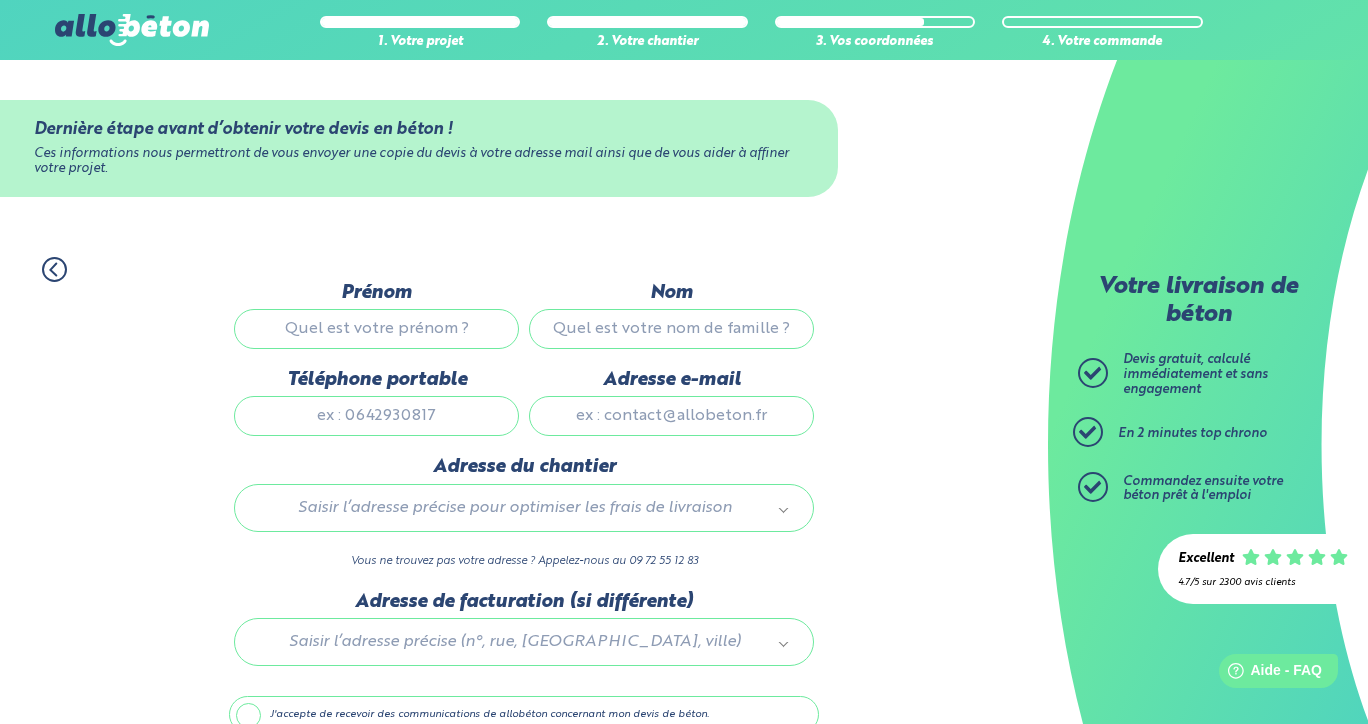 click on "Prénom" at bounding box center [376, 329] 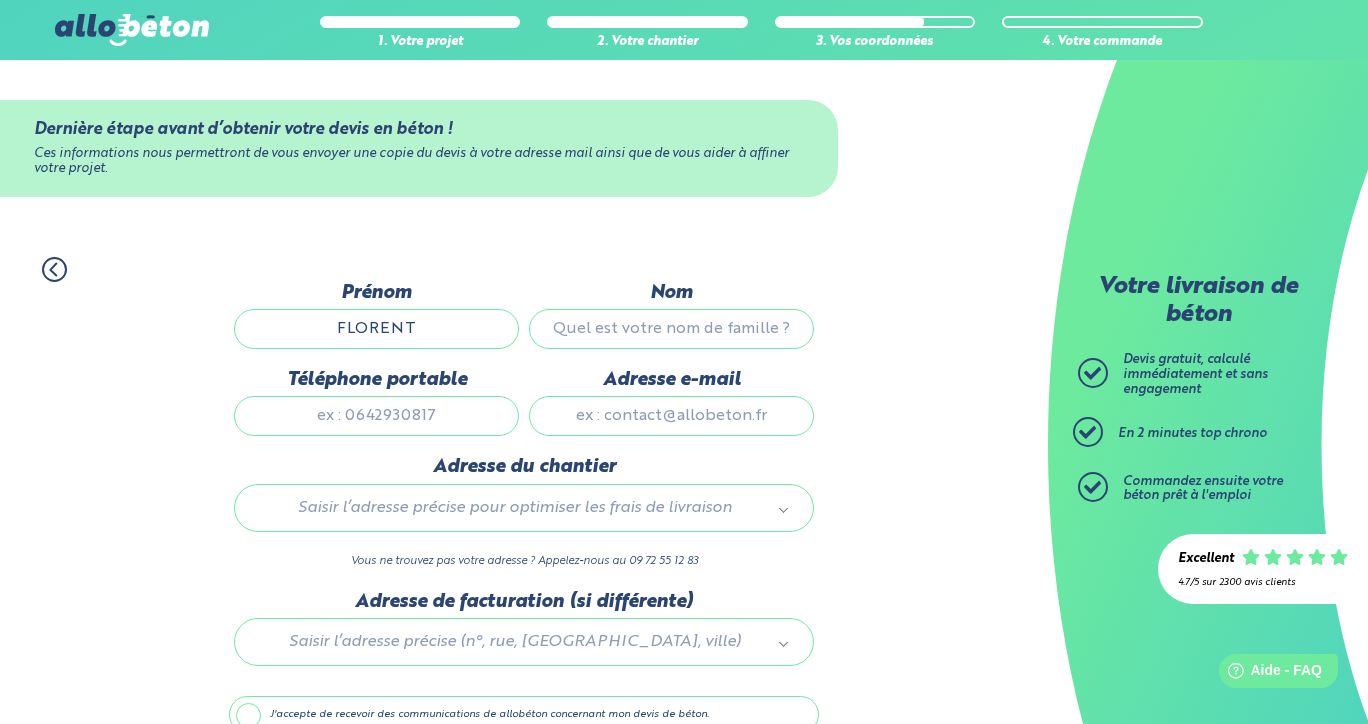 type on "FLORENT" 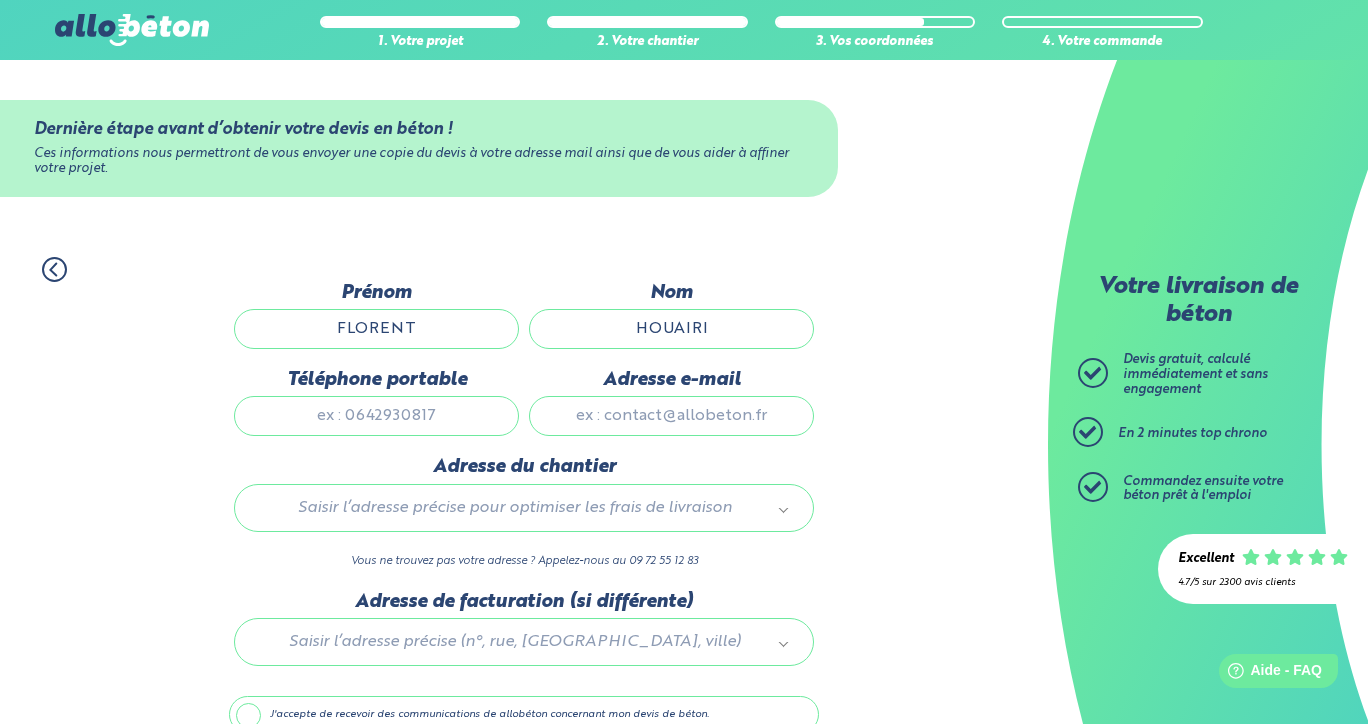 click on "HOUAIRI" at bounding box center (671, 329) 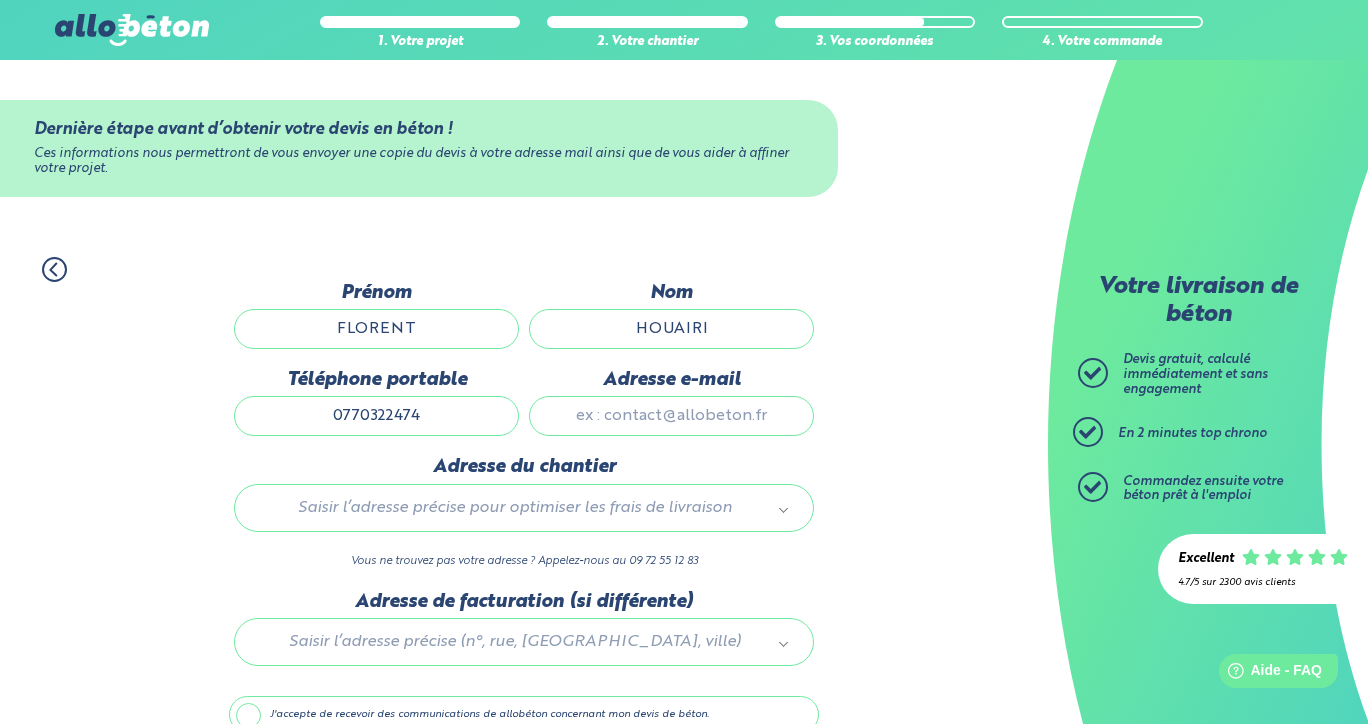 type on "0770322474" 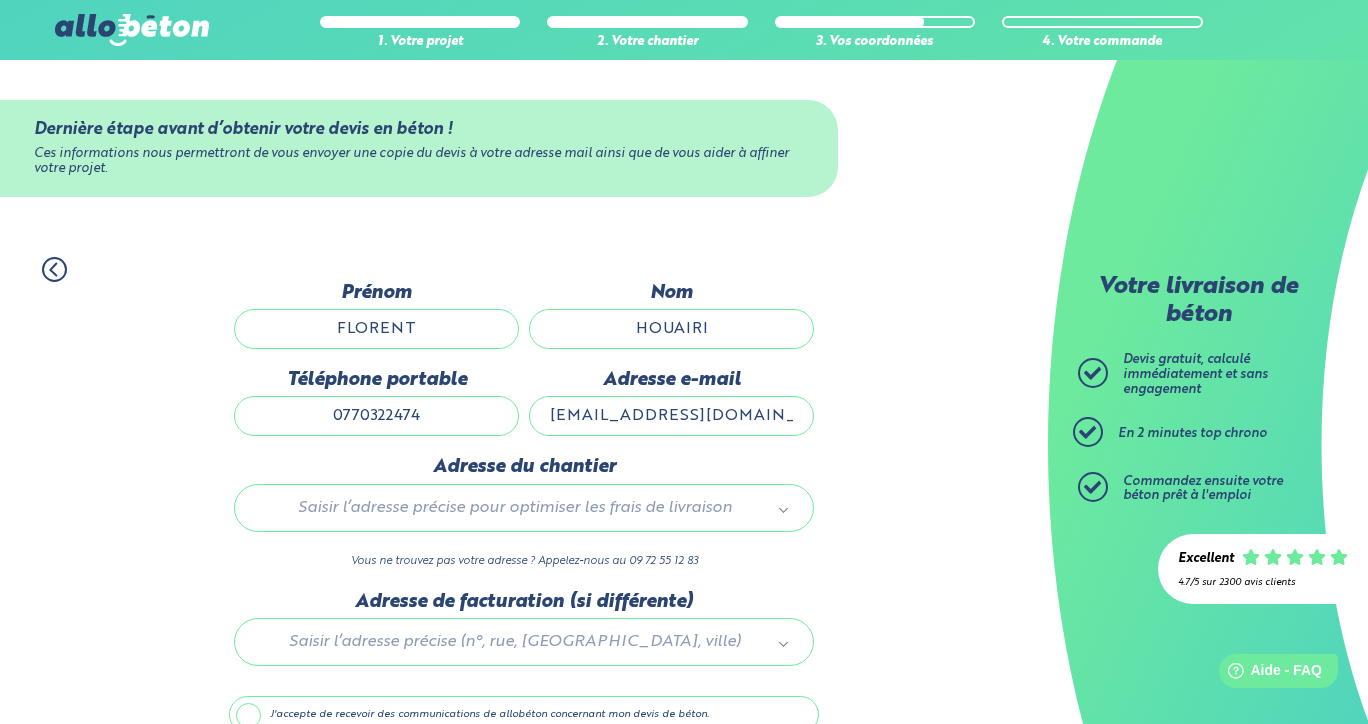 type on "FLOSP59@HOTMAIL.FR" 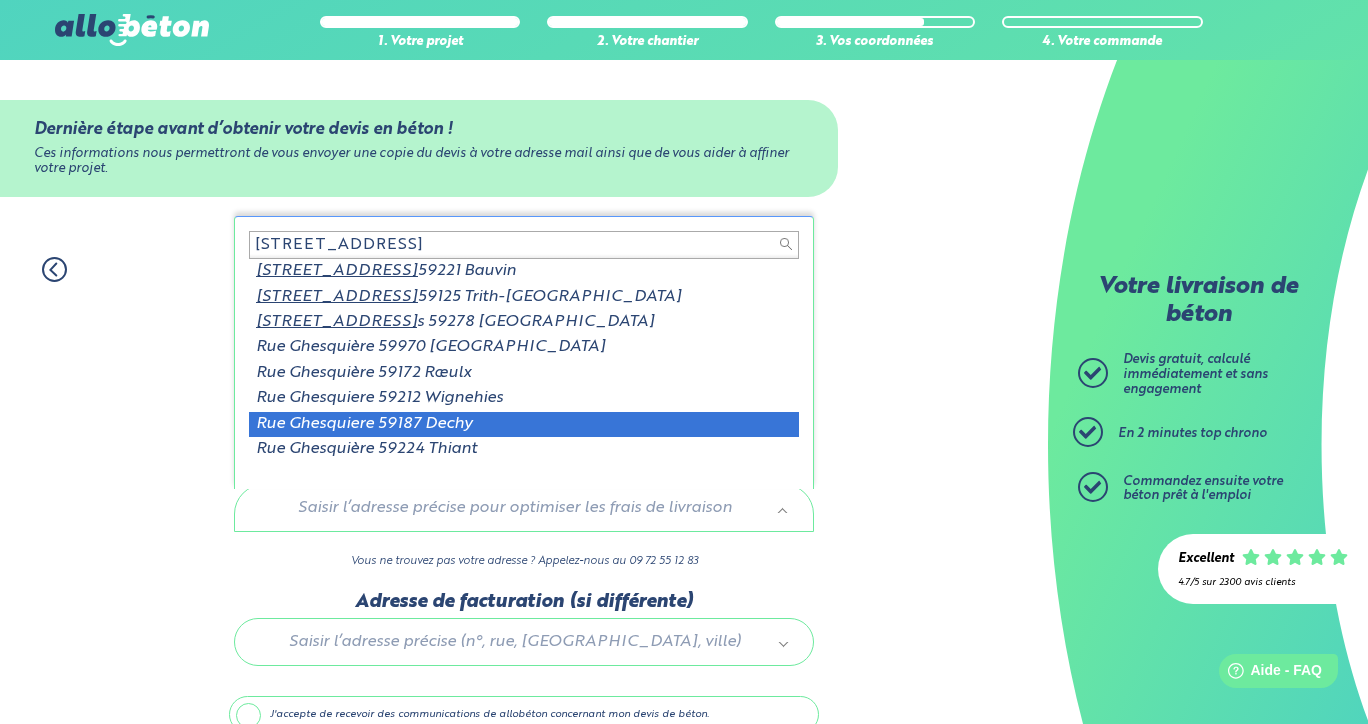 scroll, scrollTop: 2, scrollLeft: 0, axis: vertical 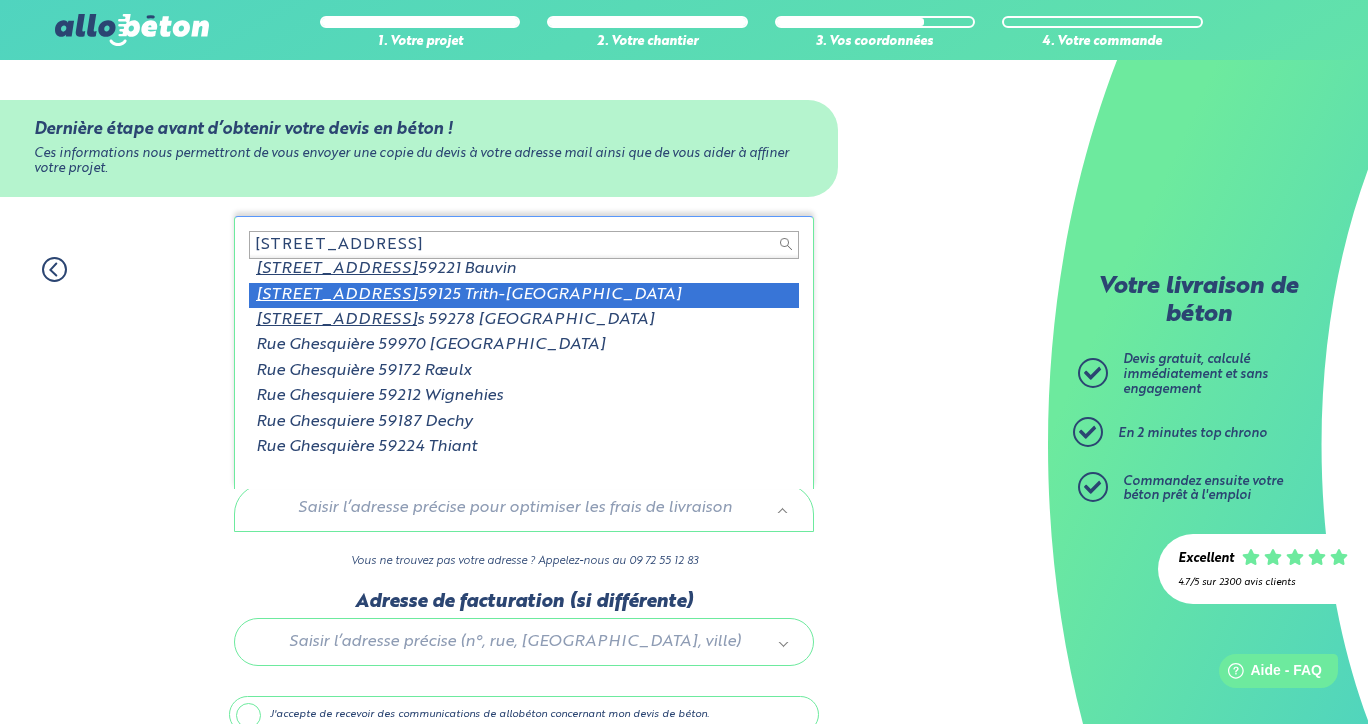 type on "66 RUE GHESQUIERE" 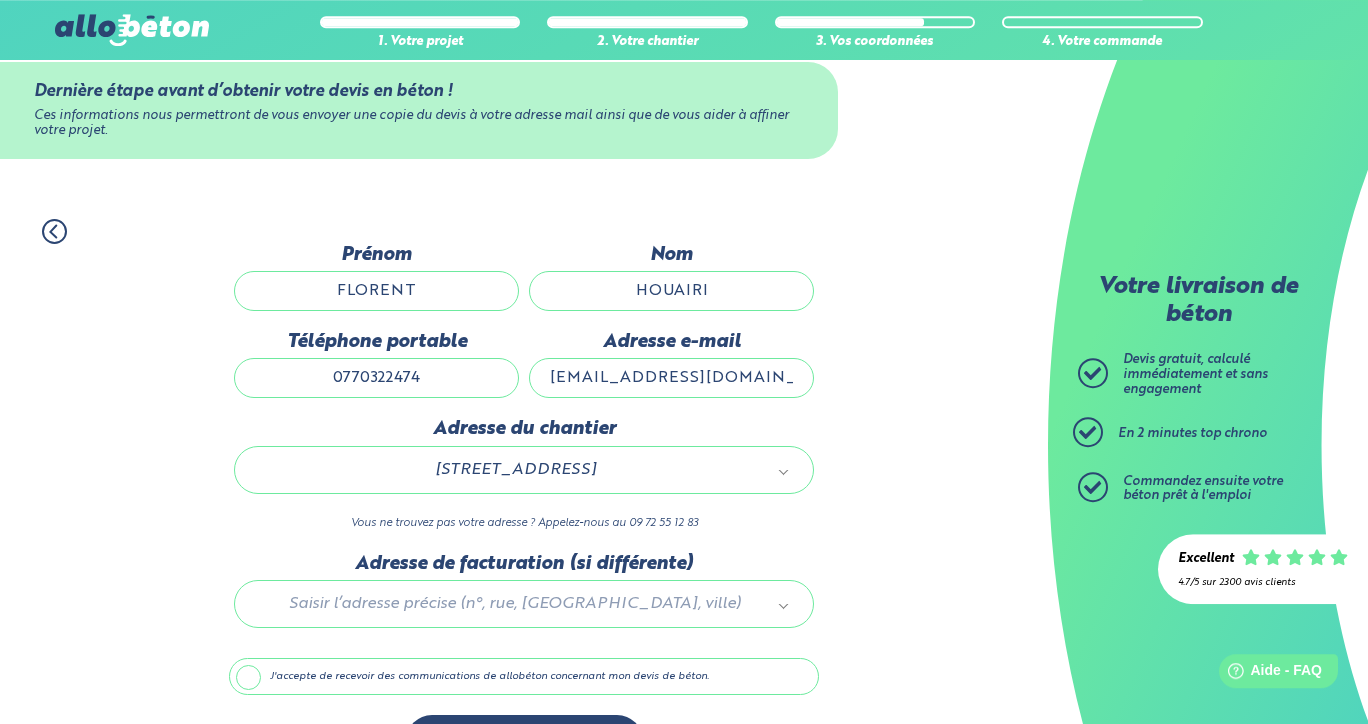 scroll, scrollTop: 110, scrollLeft: 0, axis: vertical 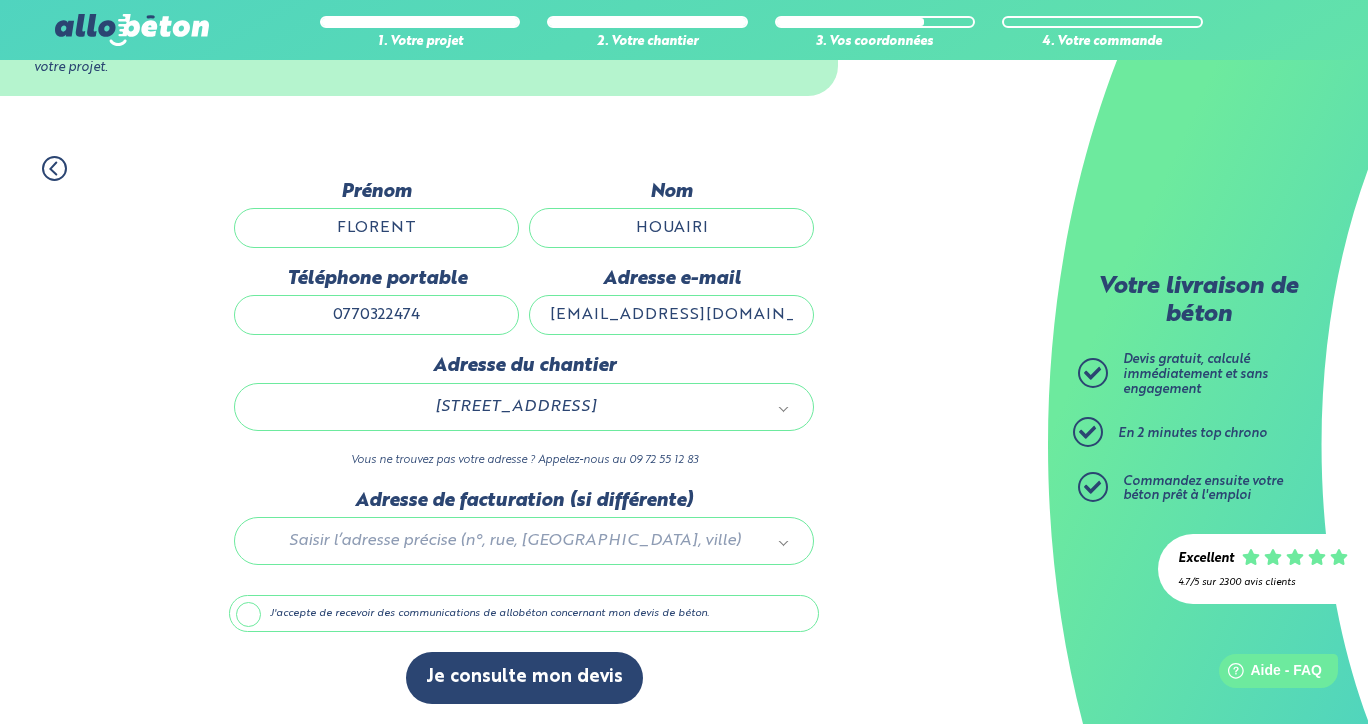 click on "J'accepte de recevoir des communications de allobéton concernant mon devis de béton." at bounding box center (524, 614) 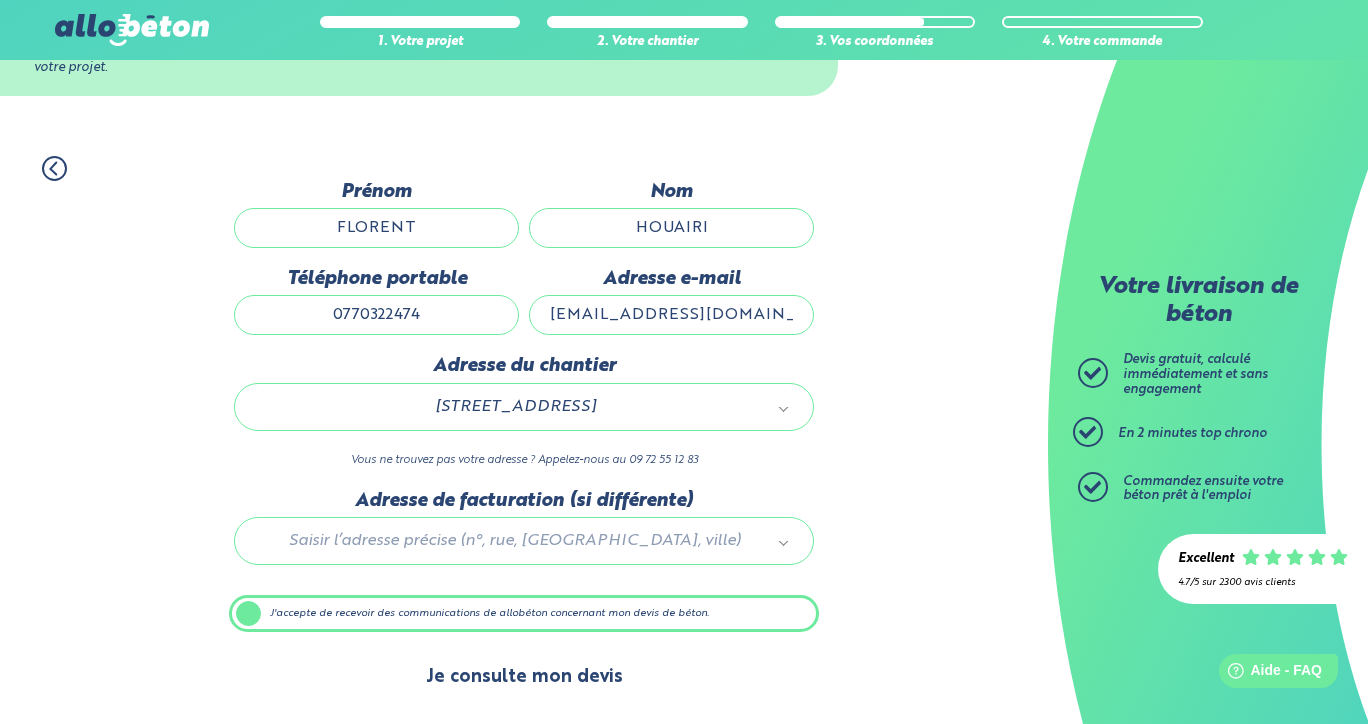 click on "Je consulte mon devis" at bounding box center [524, 677] 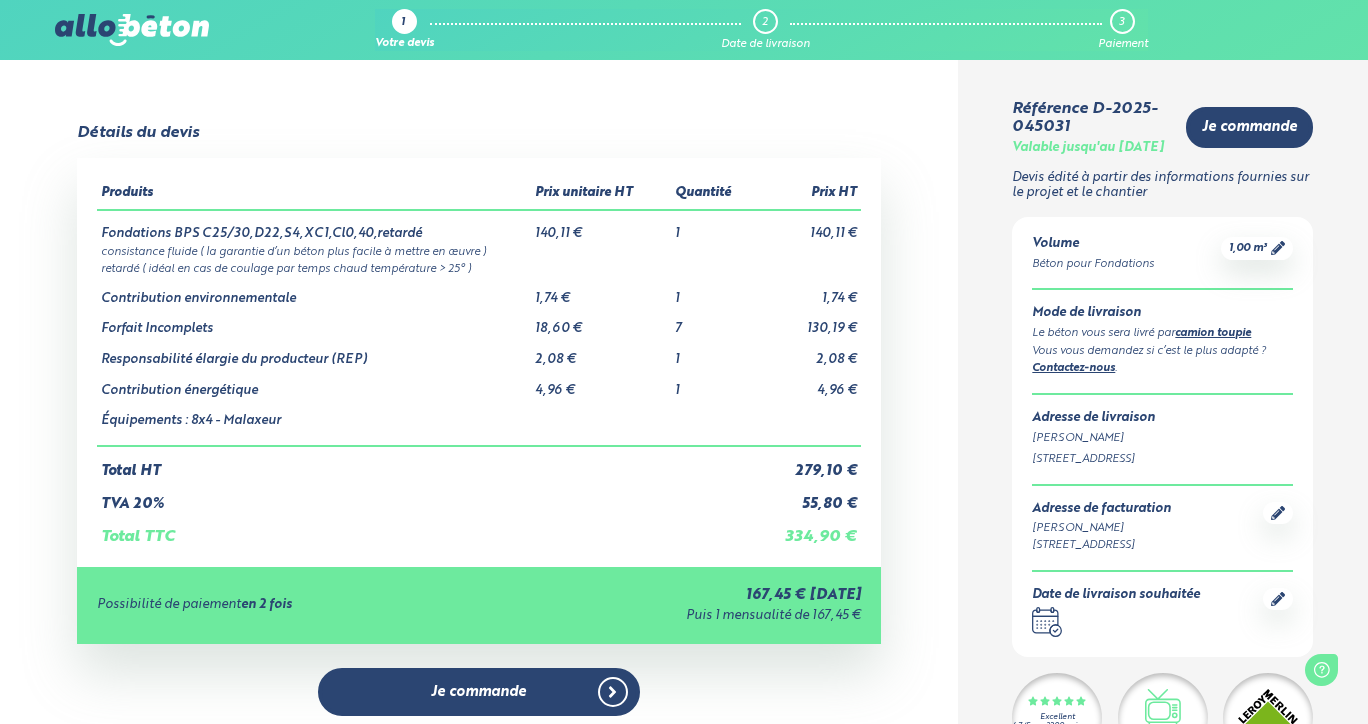 scroll, scrollTop: 0, scrollLeft: 0, axis: both 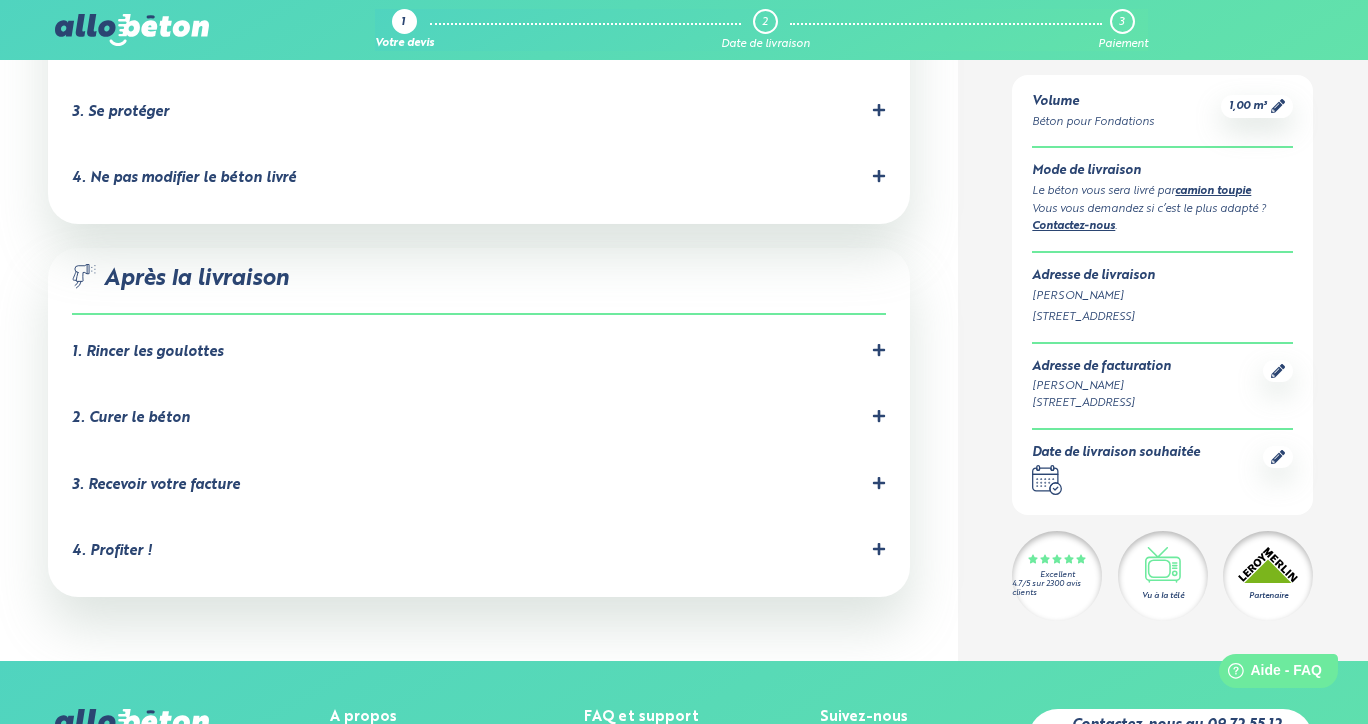 click at bounding box center [132, 725] 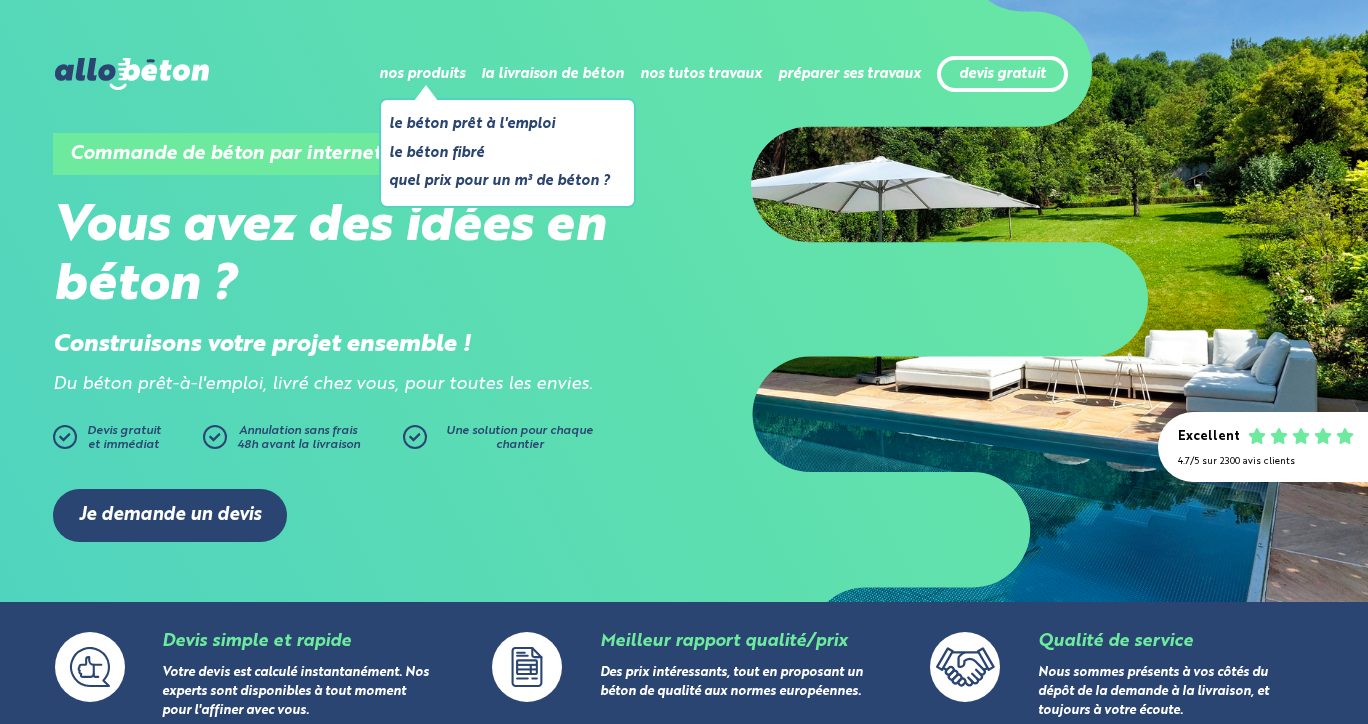 scroll, scrollTop: 0, scrollLeft: 0, axis: both 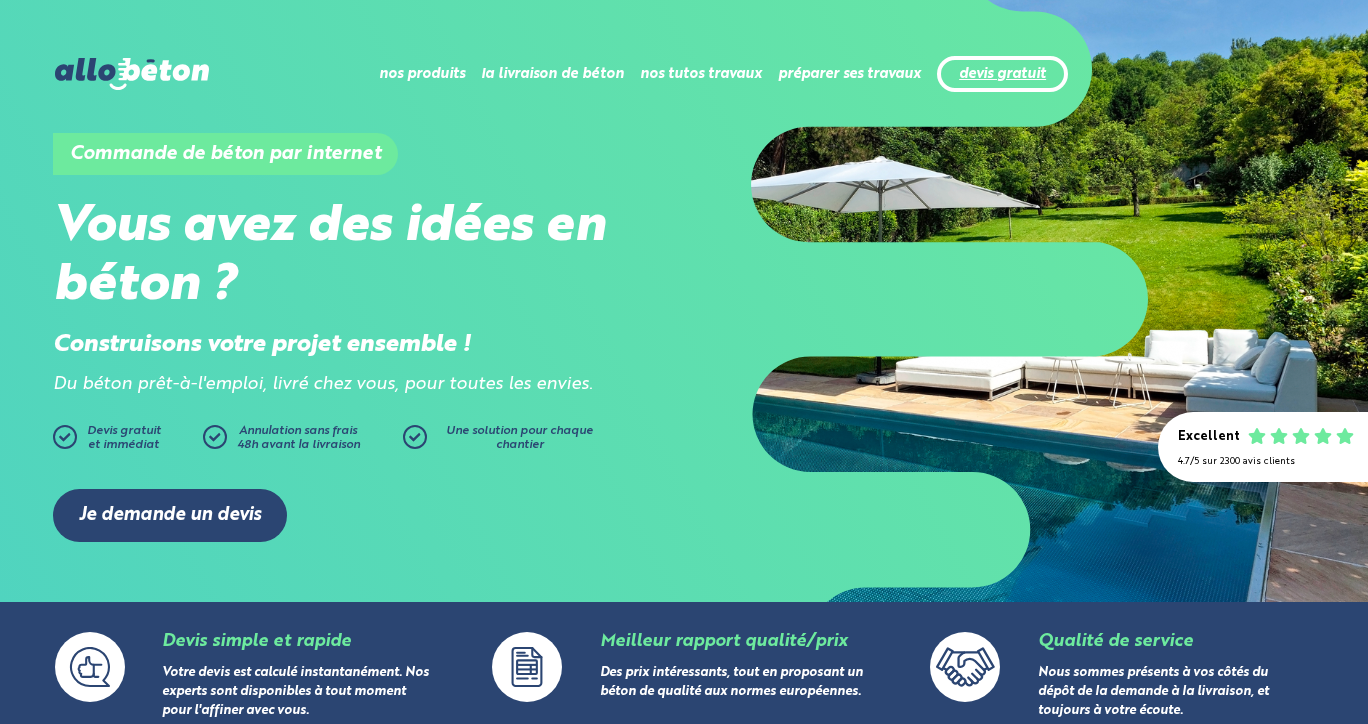 click on "devis gratuit" at bounding box center (1002, 74) 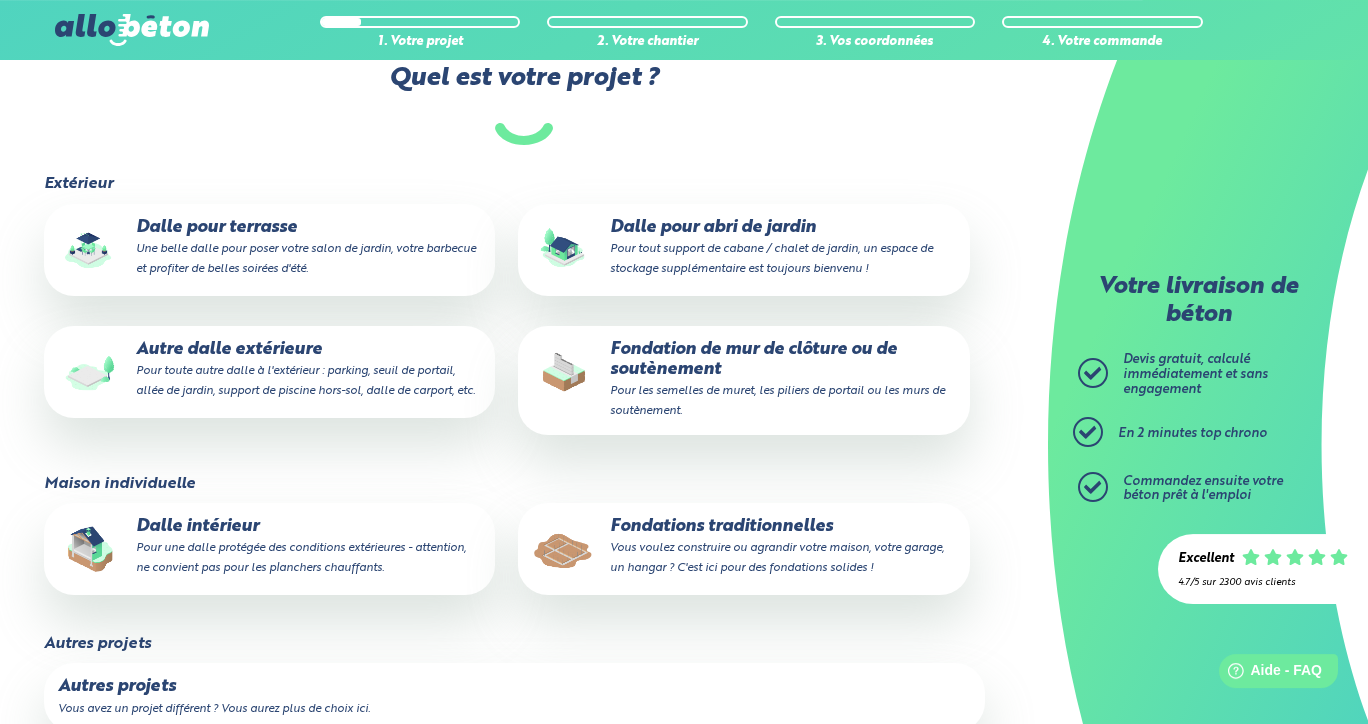 scroll, scrollTop: 216, scrollLeft: 0, axis: vertical 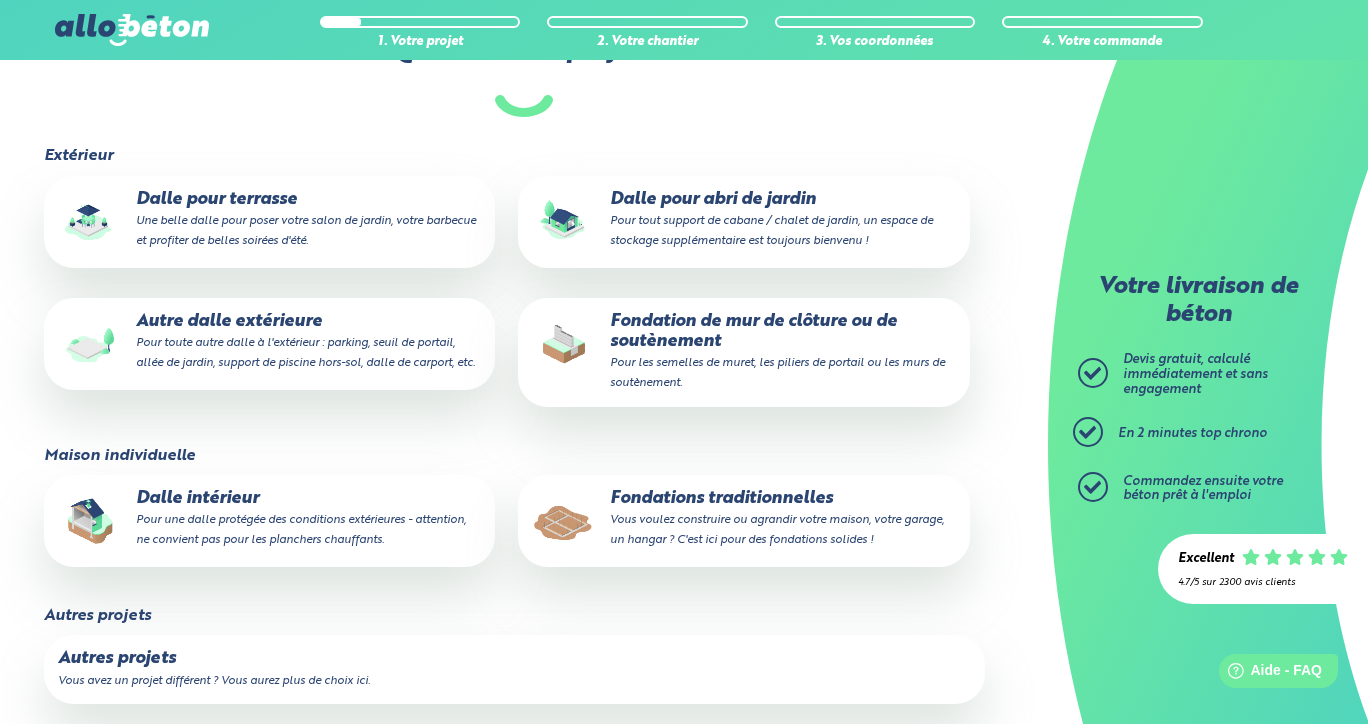 click on "Fondation de mur de clôture ou de soutènement
Pour les semelles de muret, les piliers de portail ou les murs de soutènement." at bounding box center [743, 352] 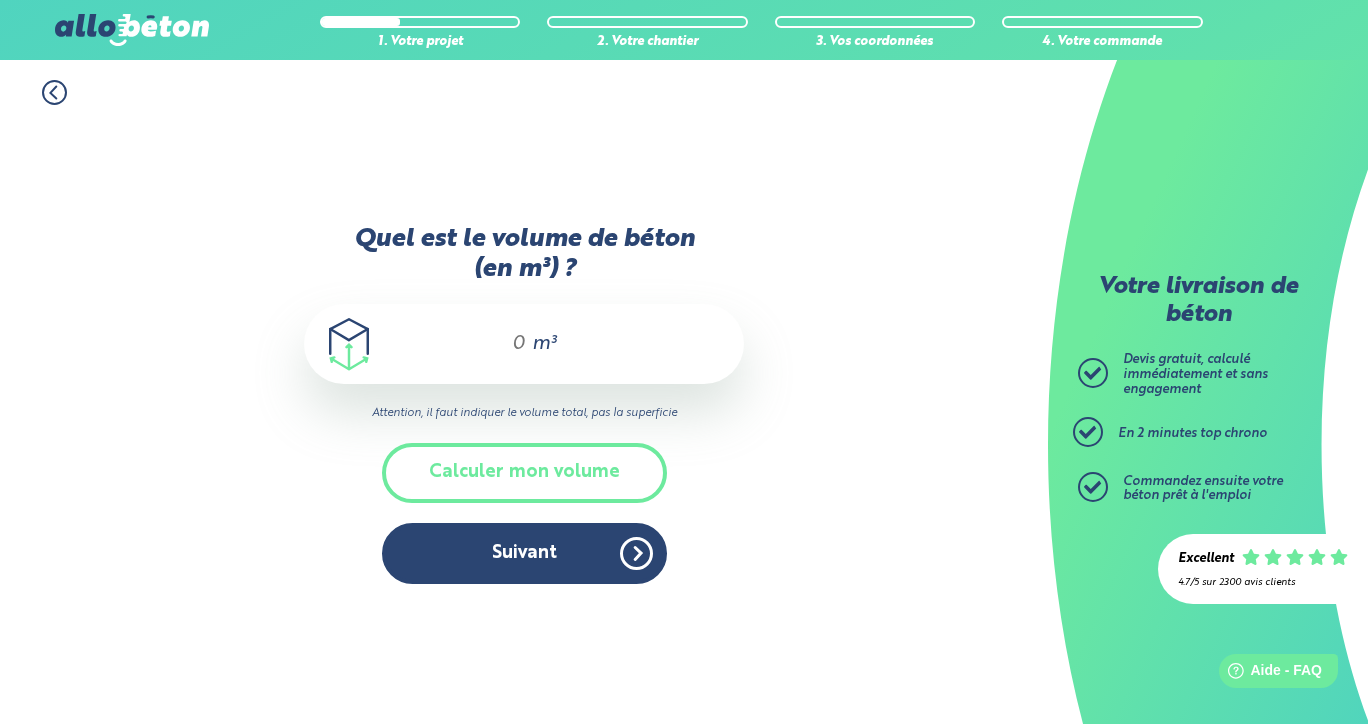 scroll, scrollTop: 0, scrollLeft: 0, axis: both 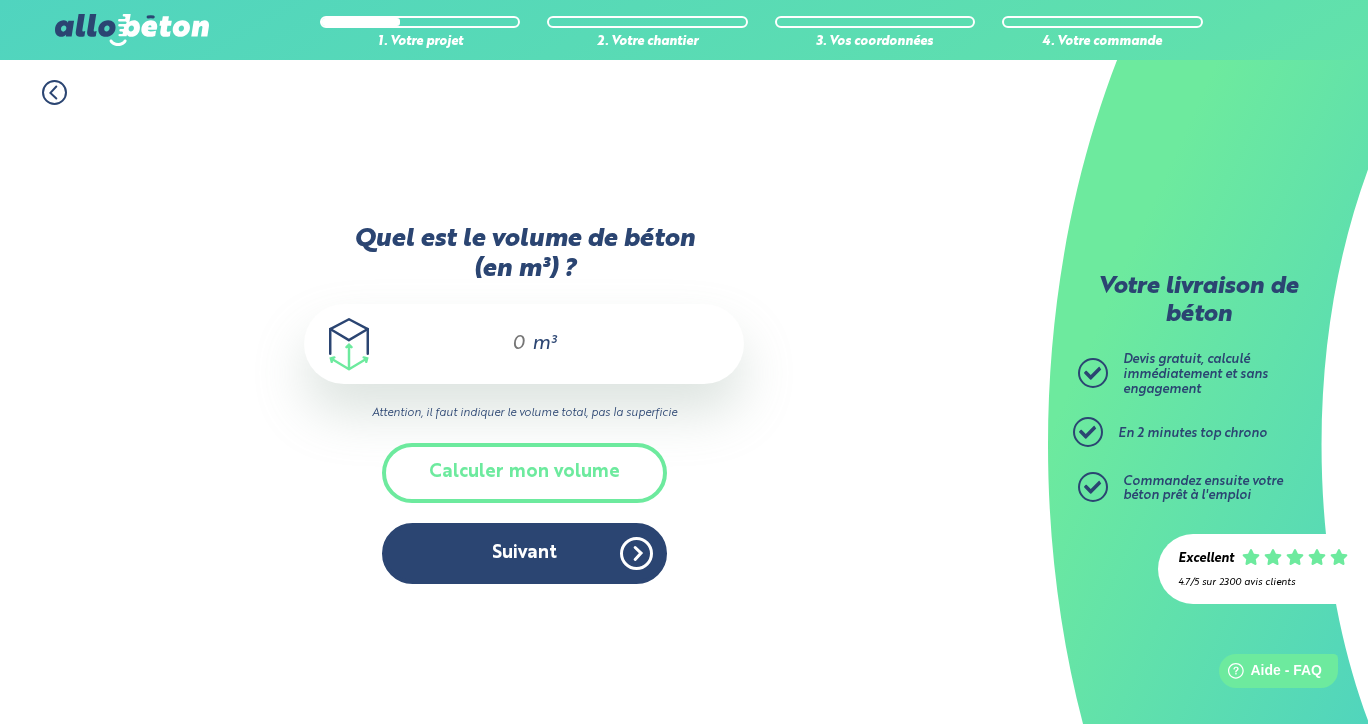 click on "m³" at bounding box center (524, 344) 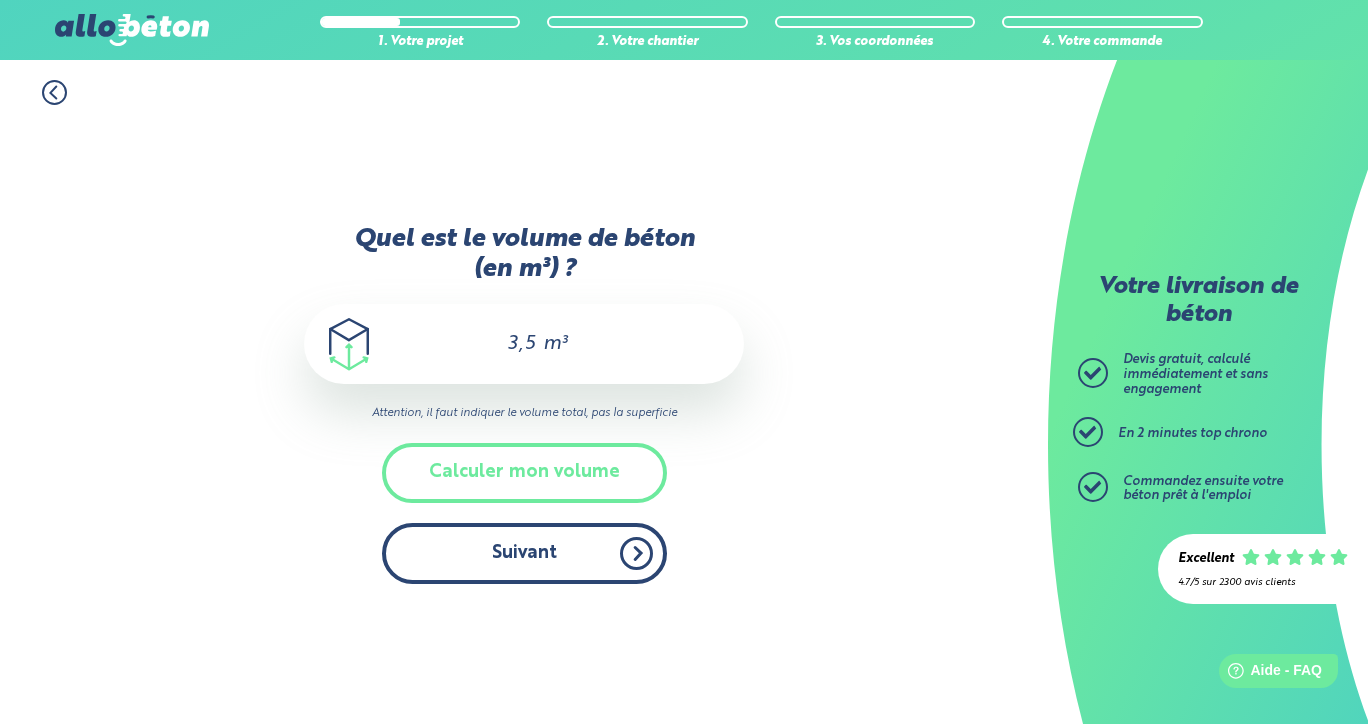 type on "3,5" 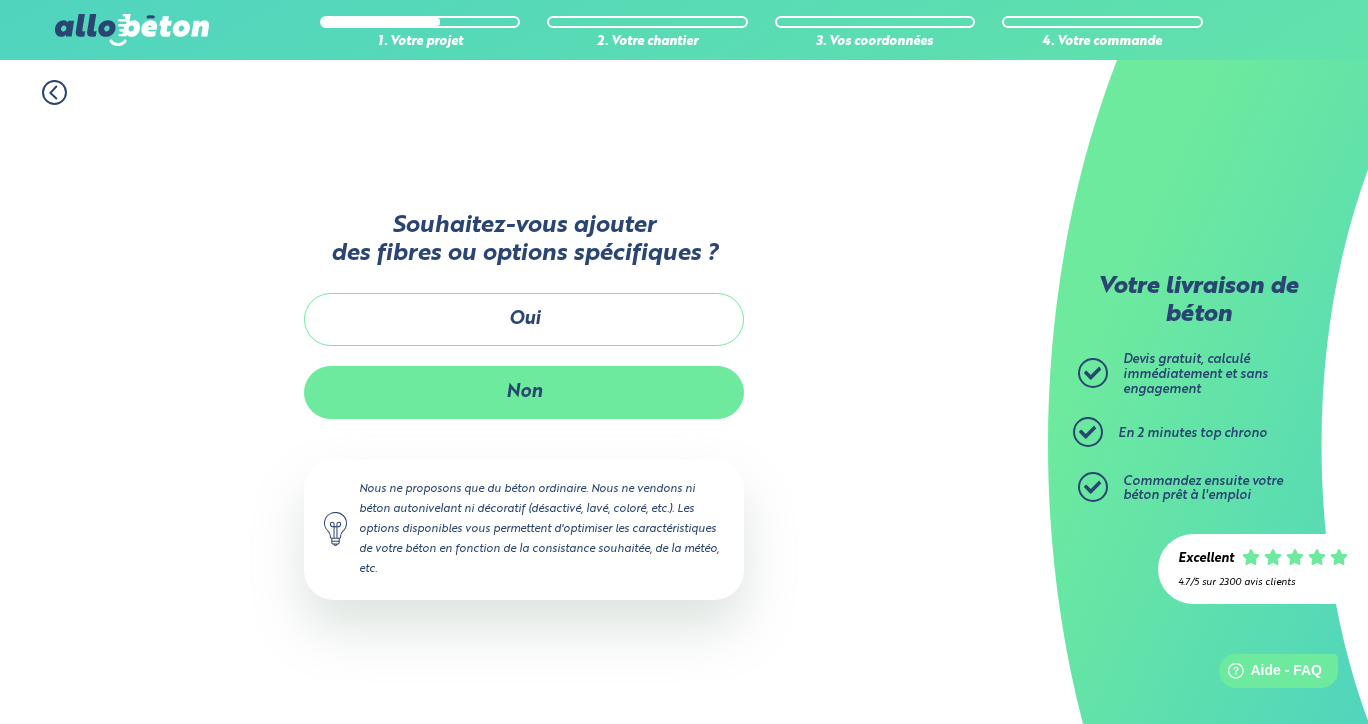 click on "Non" at bounding box center (524, 392) 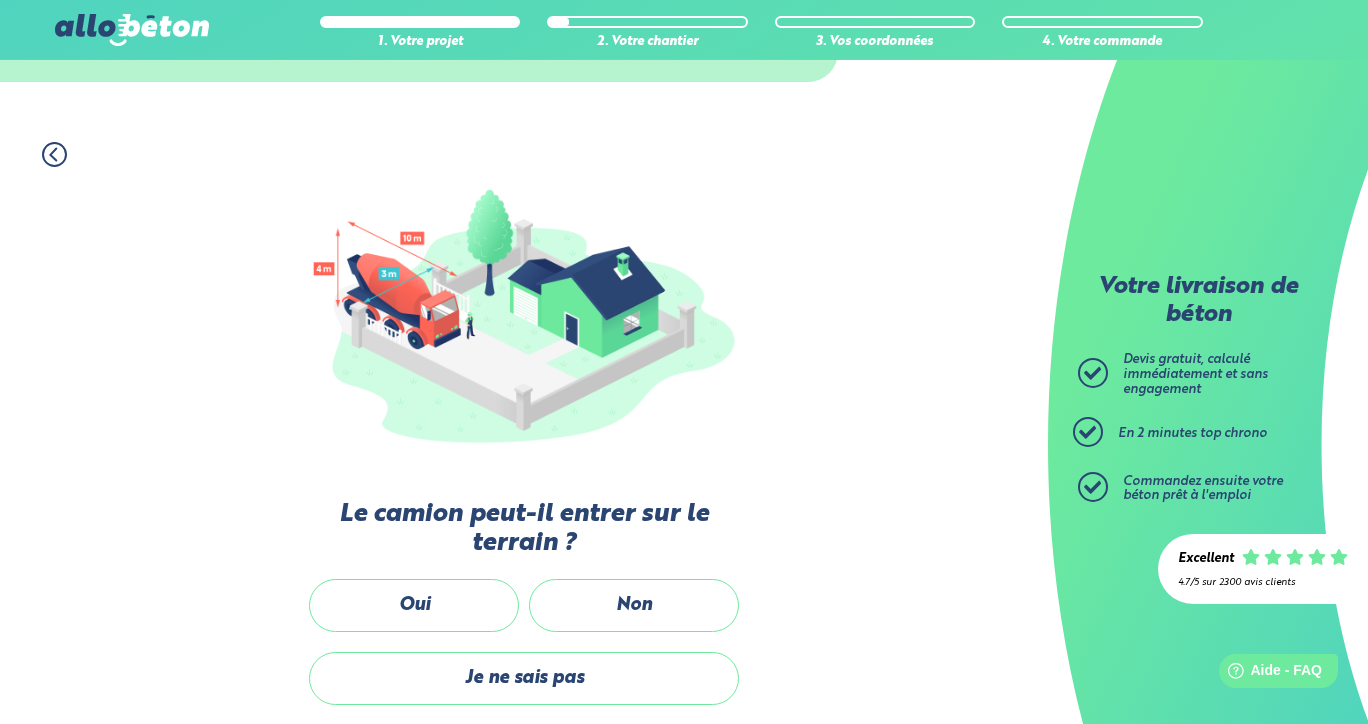 scroll, scrollTop: 216, scrollLeft: 0, axis: vertical 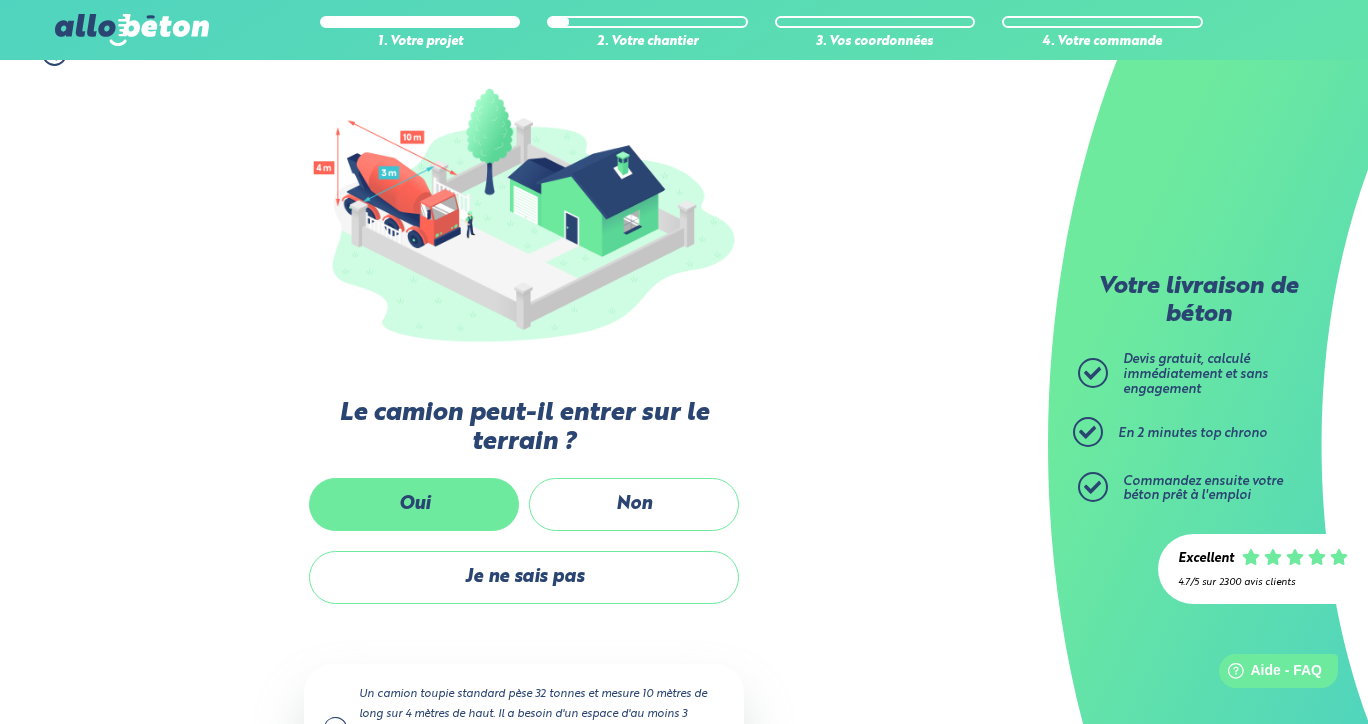 click on "Oui" at bounding box center (414, 504) 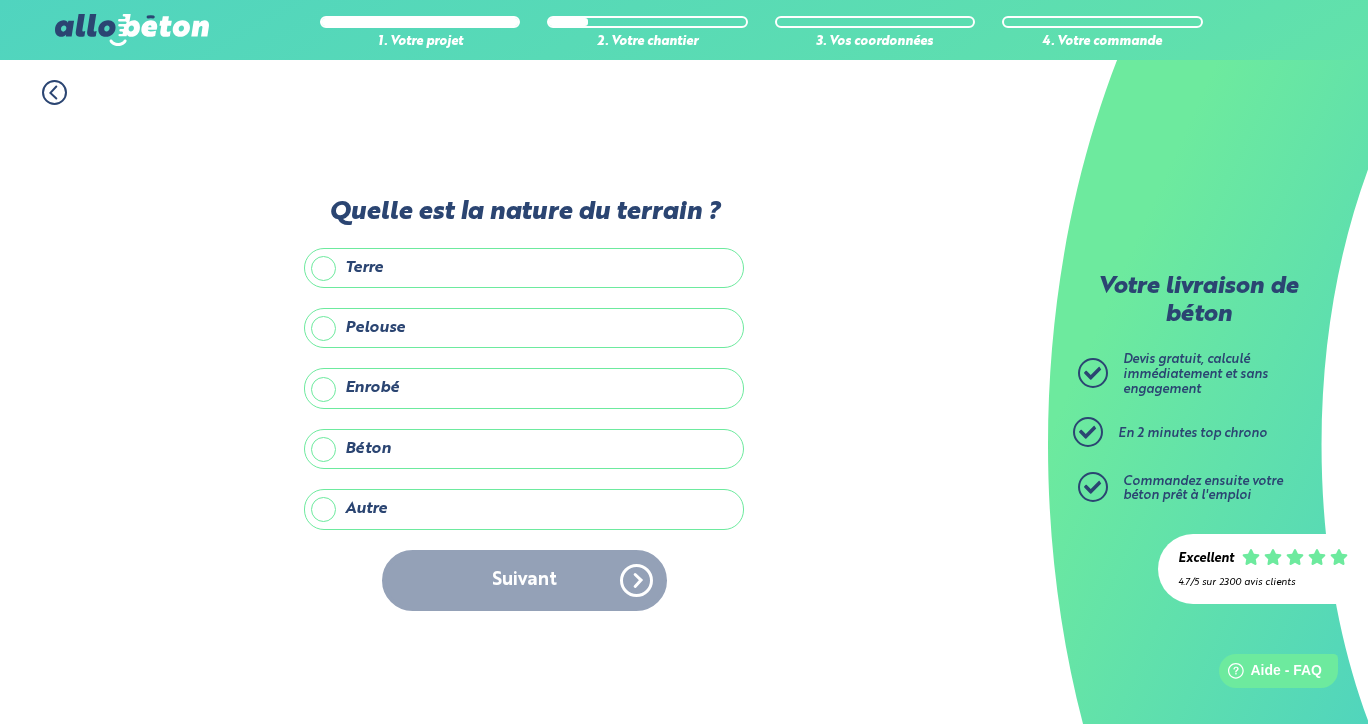 scroll, scrollTop: 0, scrollLeft: 0, axis: both 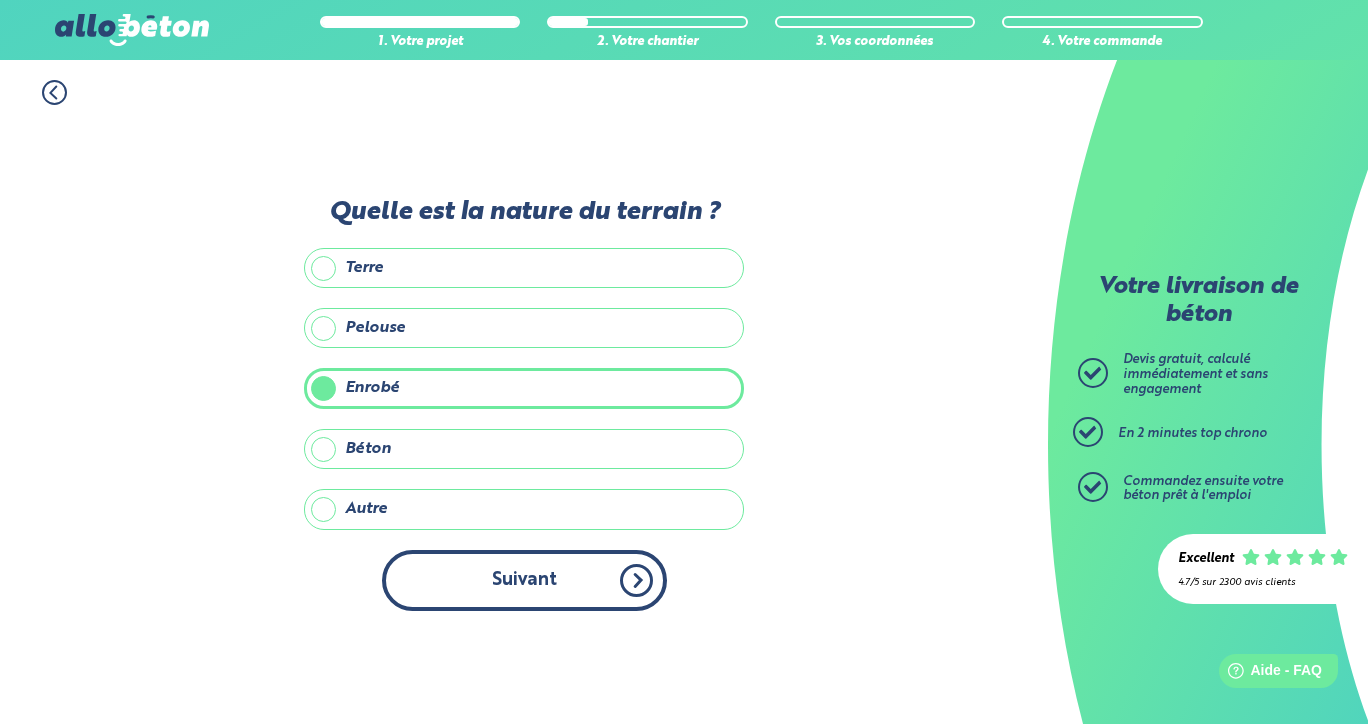 click on "Suivant" at bounding box center (524, 580) 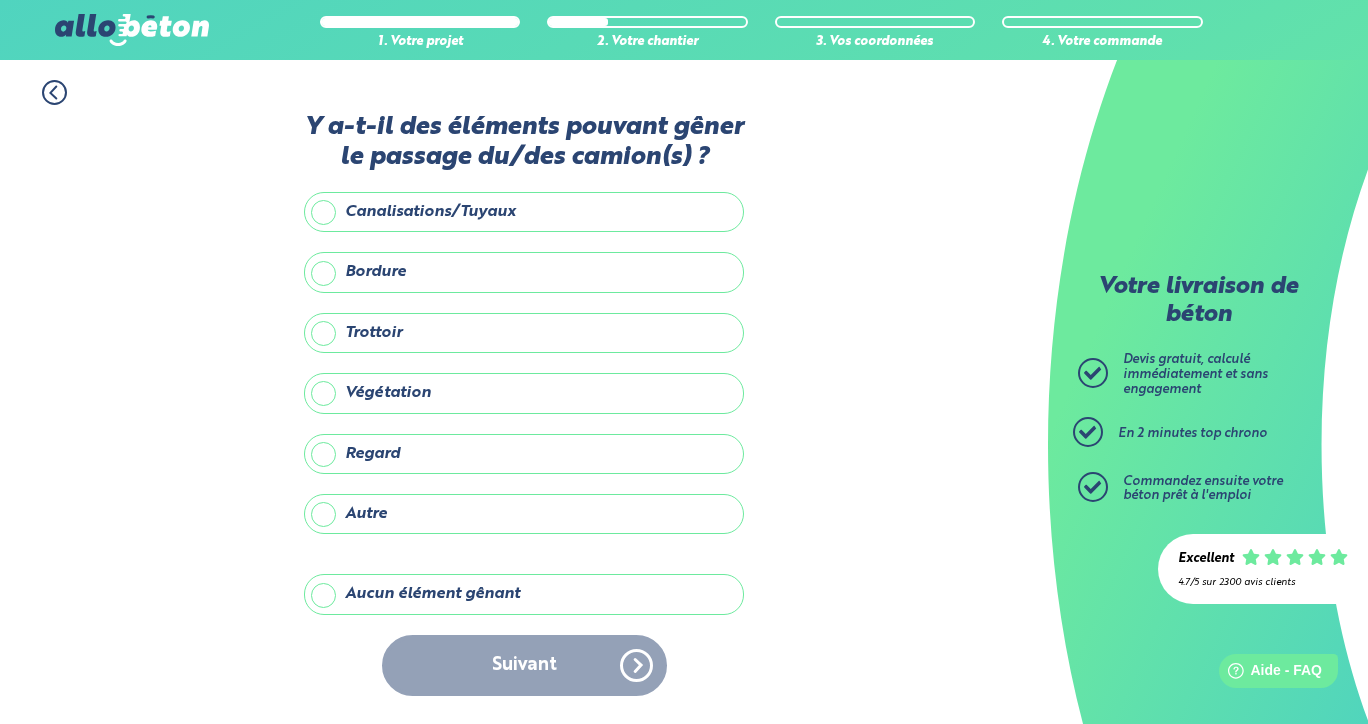 click on "Aucun élément gênant" at bounding box center (524, 594) 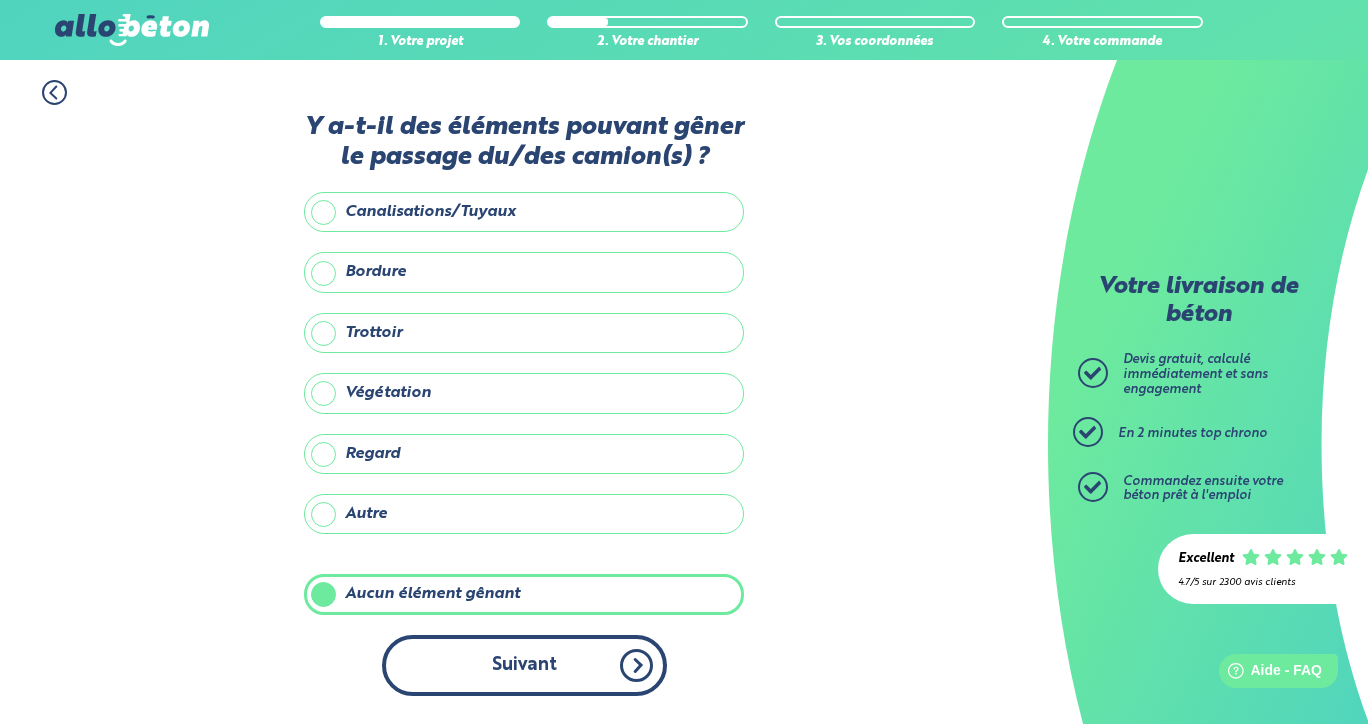 click on "Suivant" at bounding box center [524, 665] 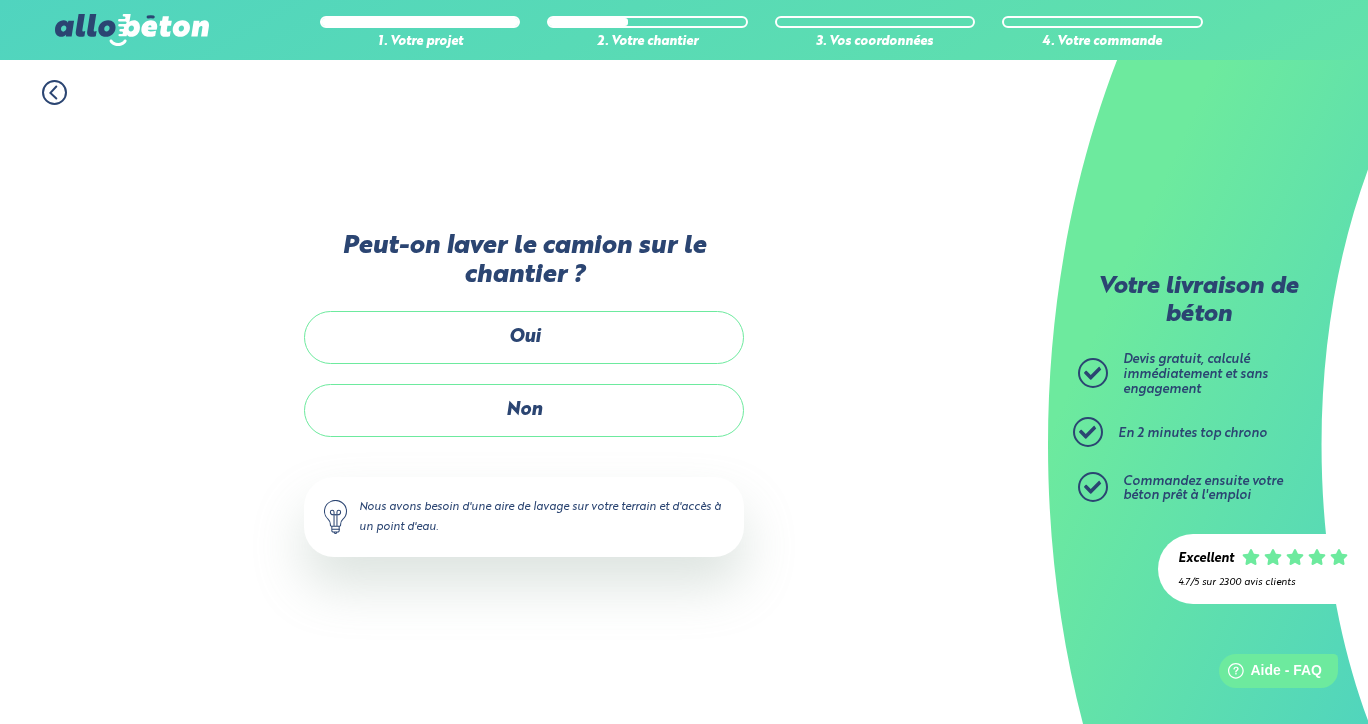 click on "Peut-on laver le camion sur le chantier ?
Oui
Non
Nous avons besoin d'une aire de lavage sur votre terrain et d'accès à un point d'eau." at bounding box center [524, 414] 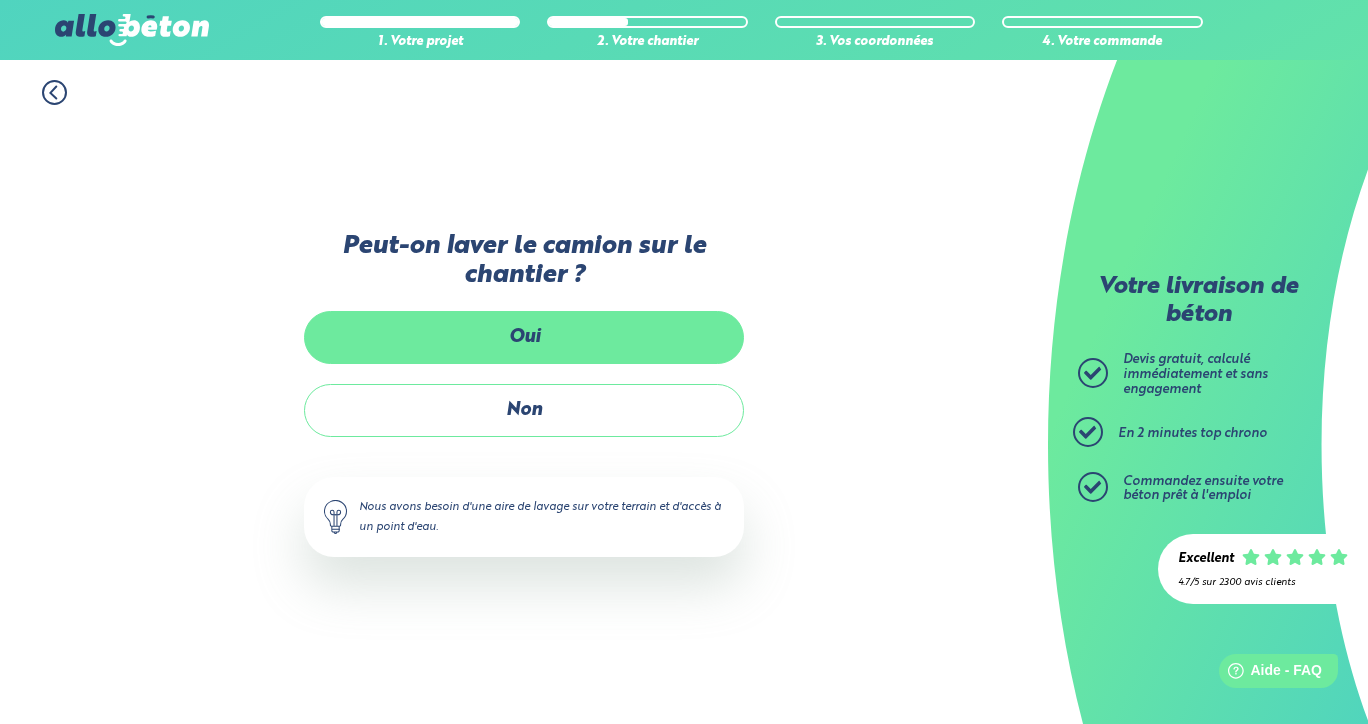 click on "Oui" at bounding box center [524, 337] 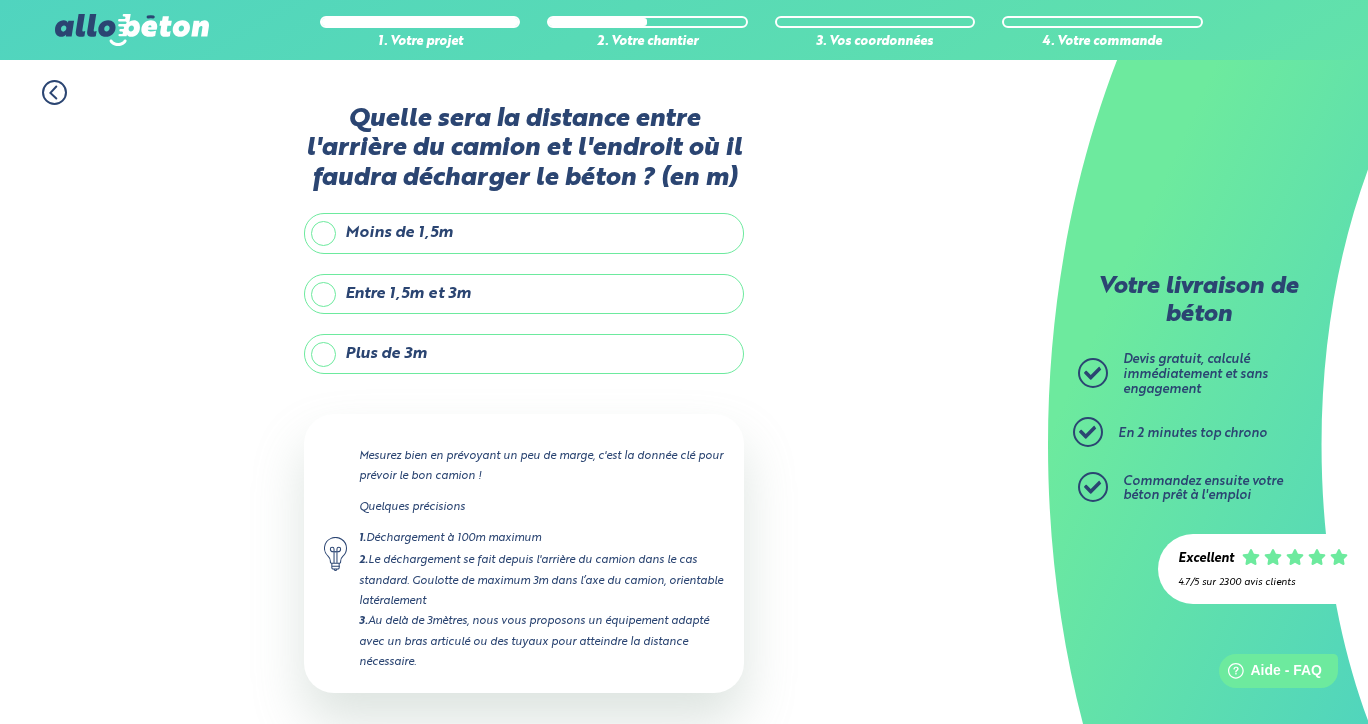 click on "Entre 1,5m et 3m" at bounding box center (524, 294) 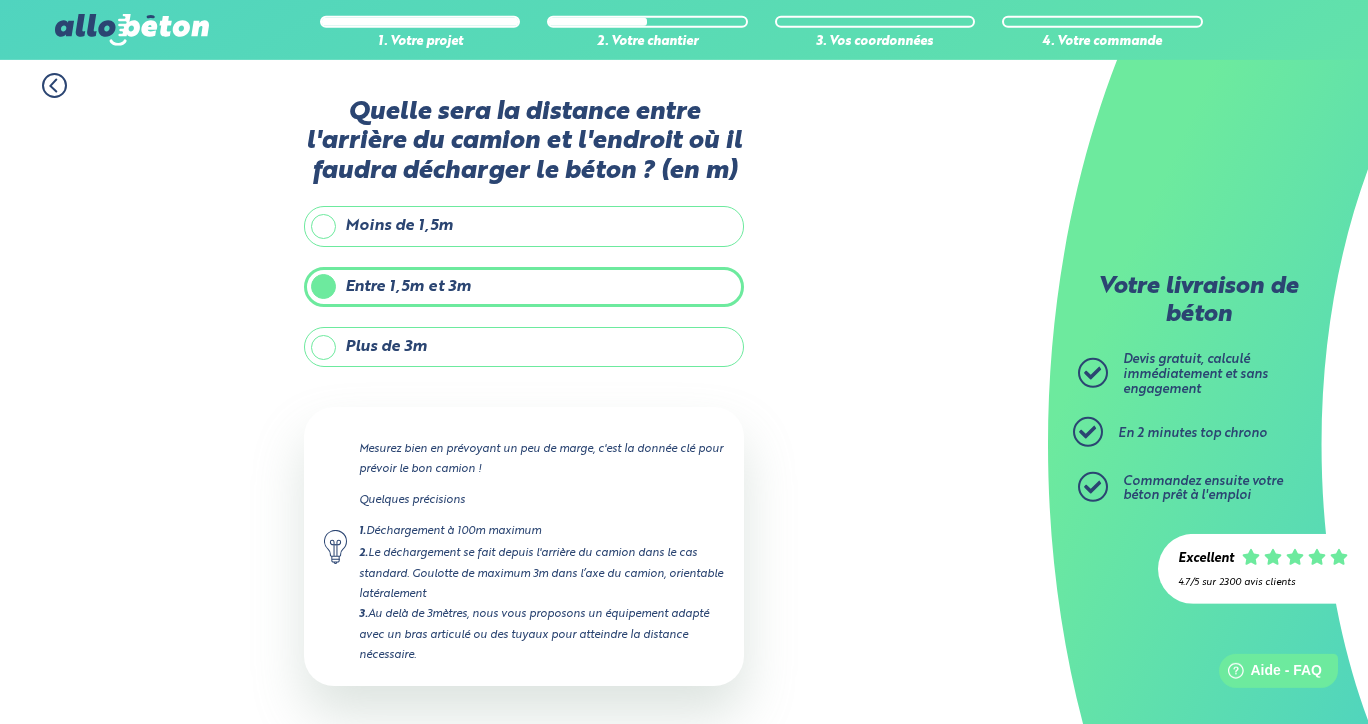 scroll, scrollTop: 88, scrollLeft: 0, axis: vertical 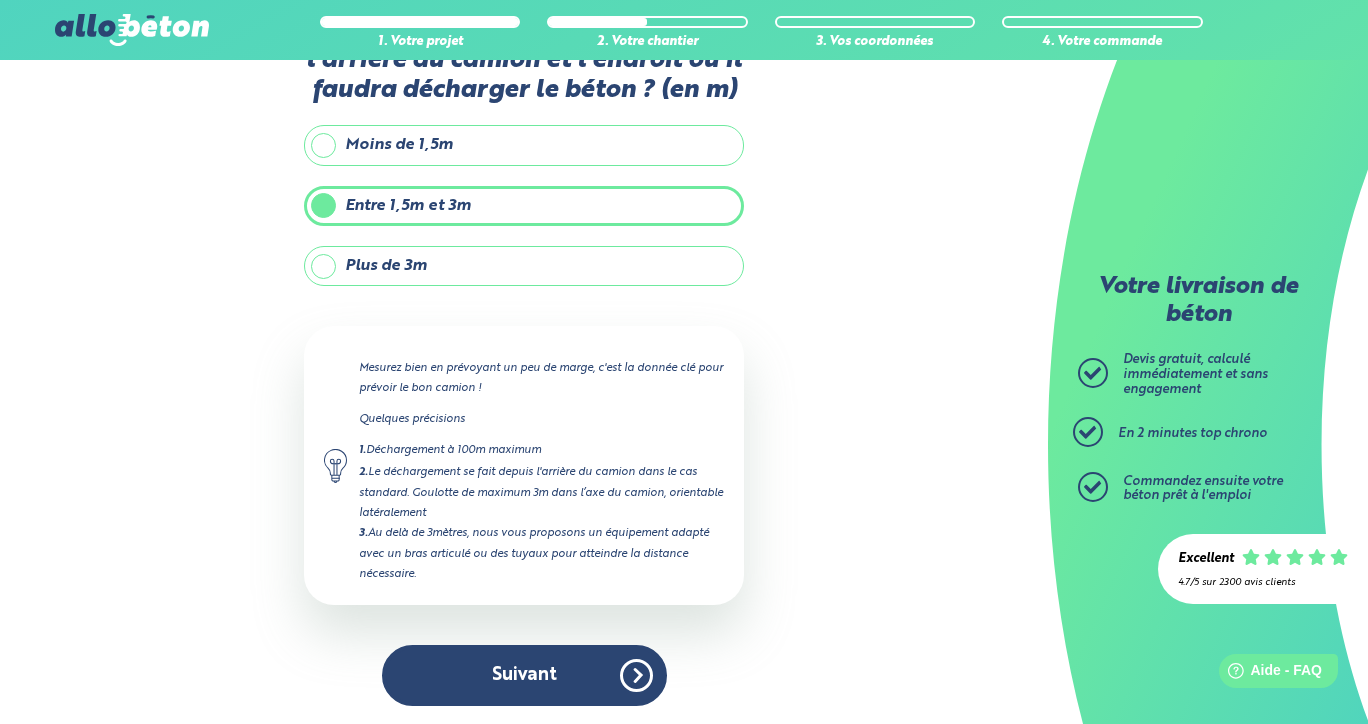 click on "Plus de 3m" at bounding box center (524, 266) 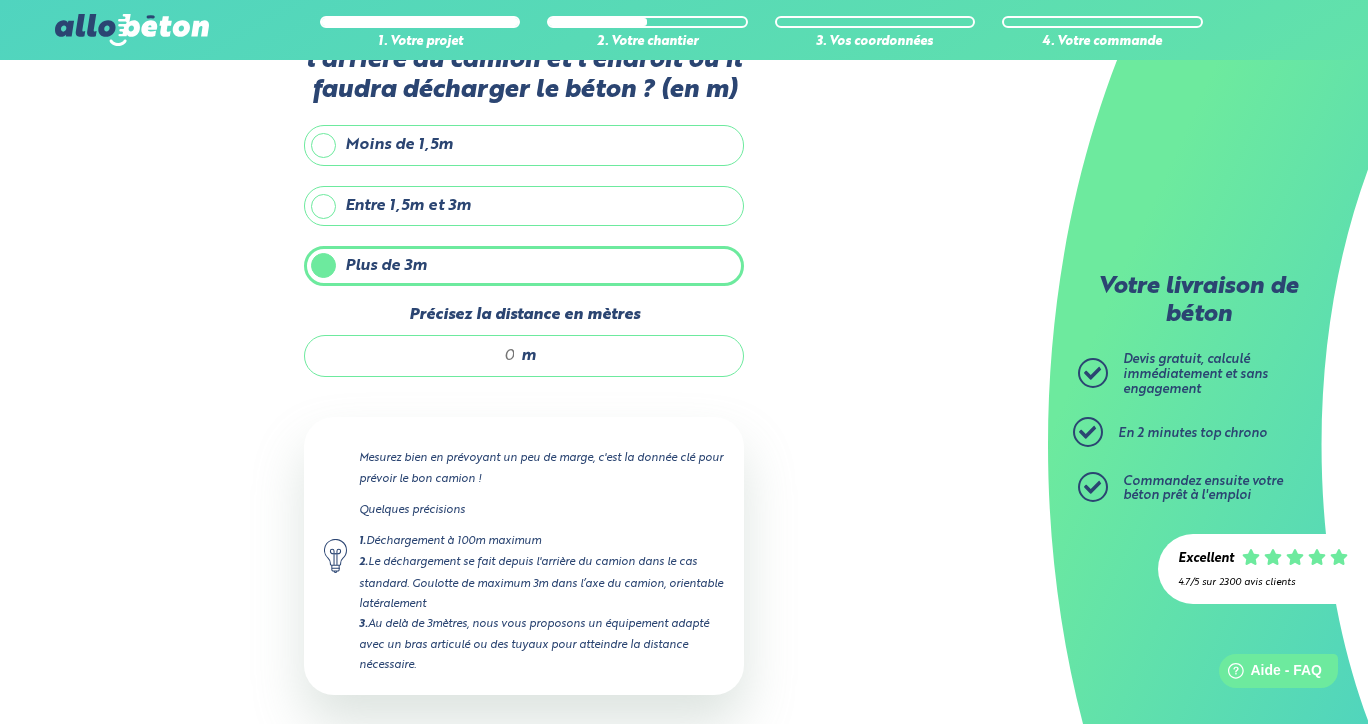 drag, startPoint x: 515, startPoint y: 361, endPoint x: 499, endPoint y: 360, distance: 16.03122 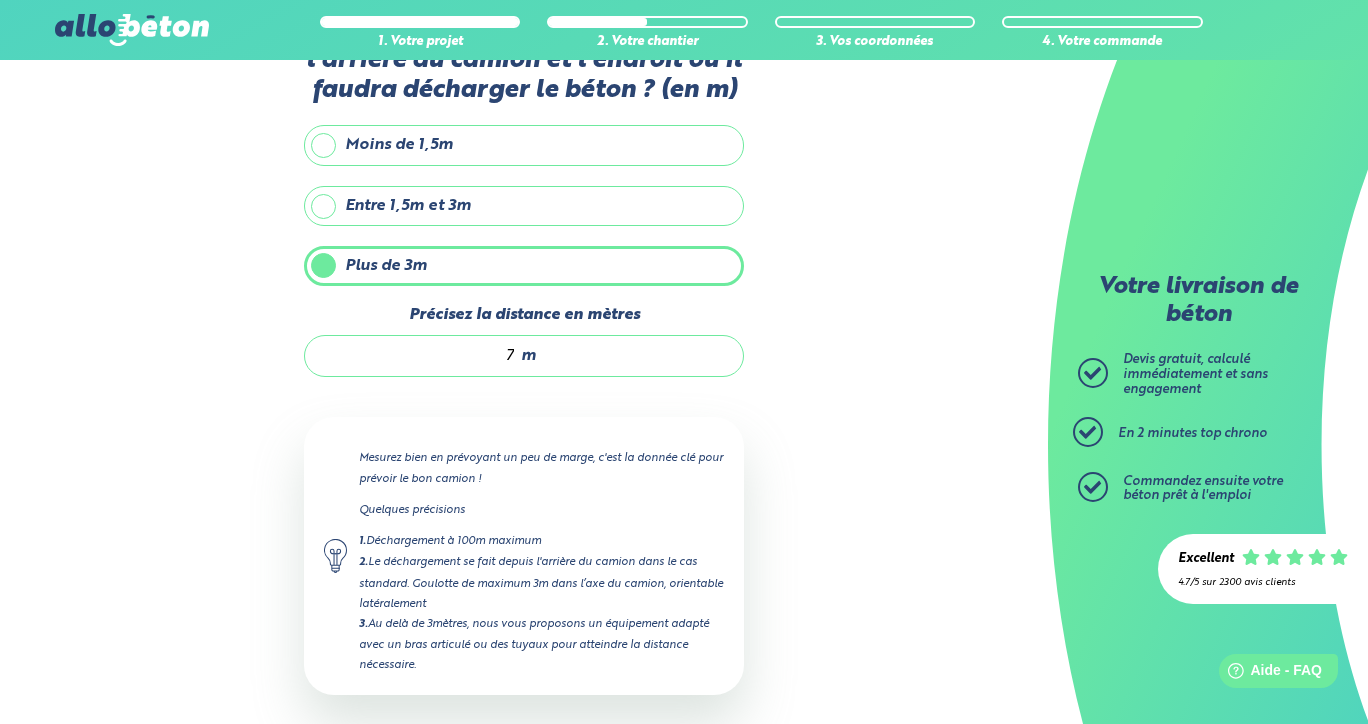 click on "1. Votre projet
2. Votre chantier
3. Vos coordonnées
4. Votre commande
Quelle sera la distance entre l'arrière du camion et l'endroit où il faudra décharger le béton ? (en m)              Moins de 1,5m              Entre 1,5m et 3m              Plus de 3m              Précisez la distance en mètres              7 m
Mesurez bien en prévoyant un peu de marge, c'est la donnée clé pour prévoir le bon camion !
Quelques précisions
1.
2." at bounding box center (524, 394) 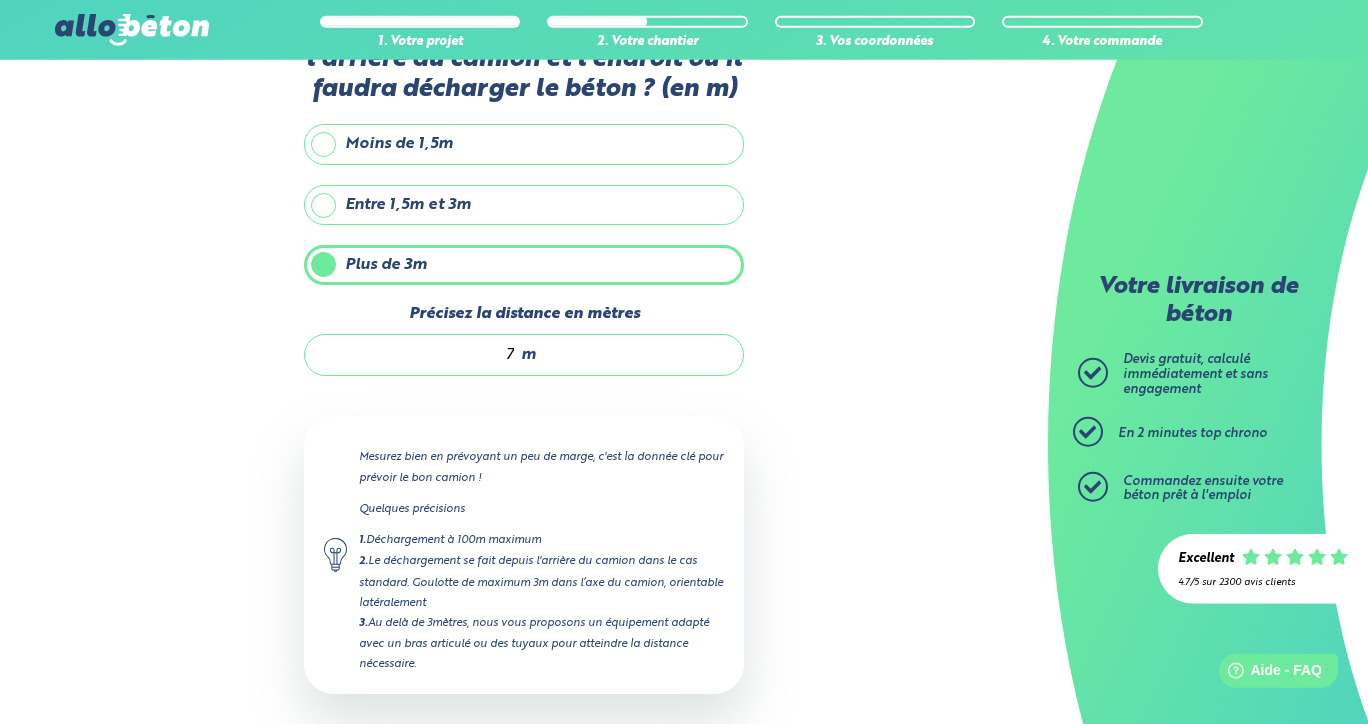 scroll, scrollTop: 0, scrollLeft: 0, axis: both 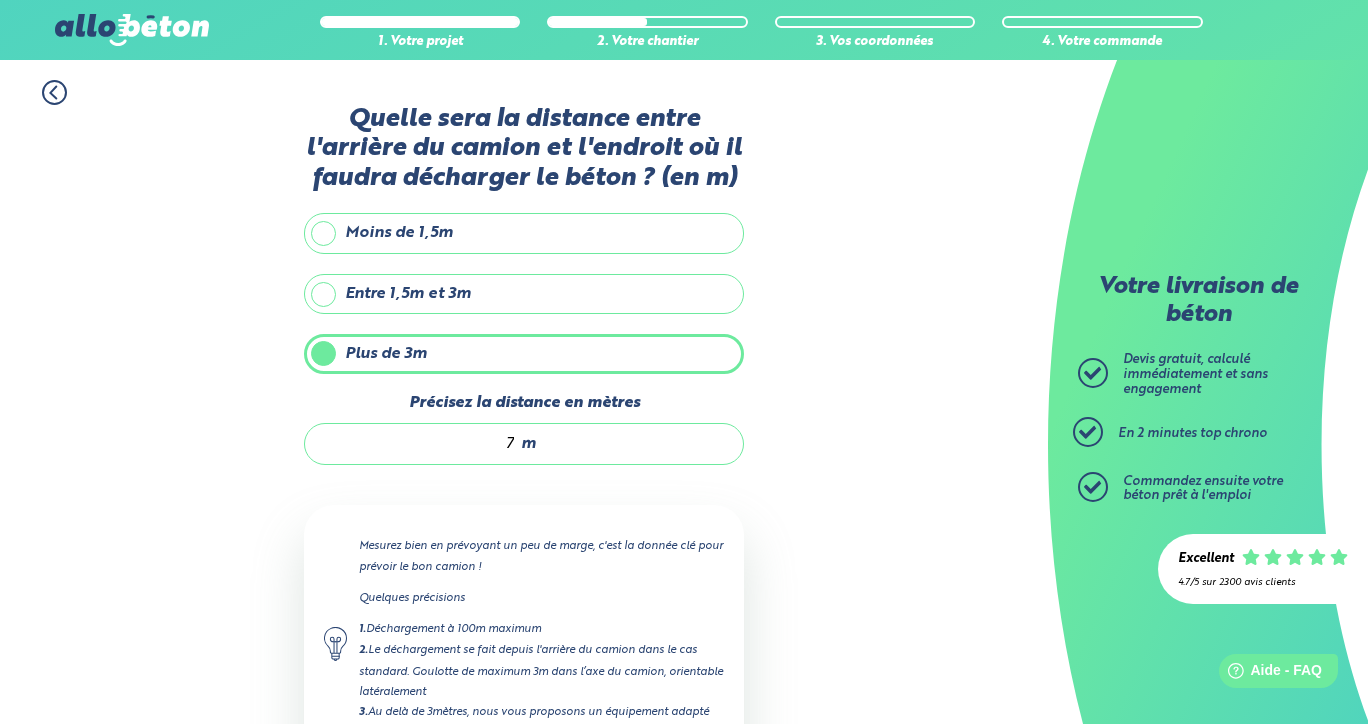 drag, startPoint x: 495, startPoint y: 444, endPoint x: 518, endPoint y: 452, distance: 24.351591 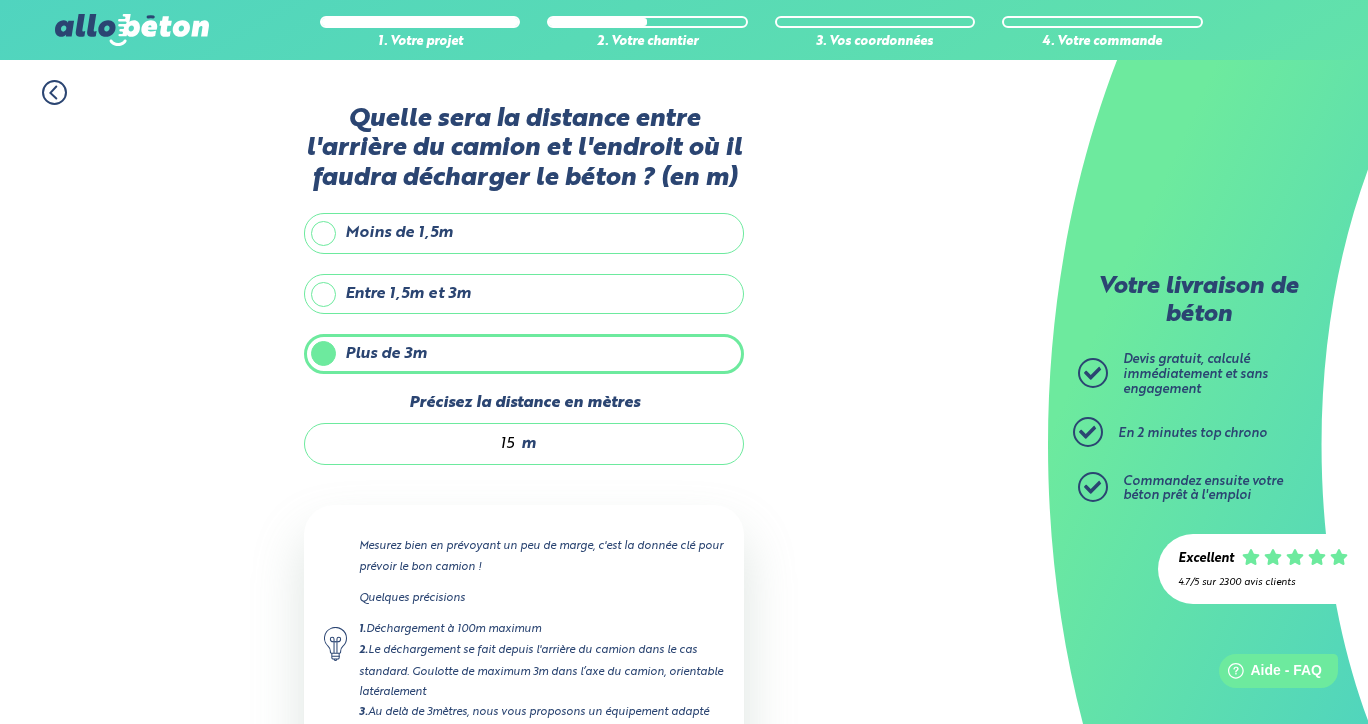 type on "15" 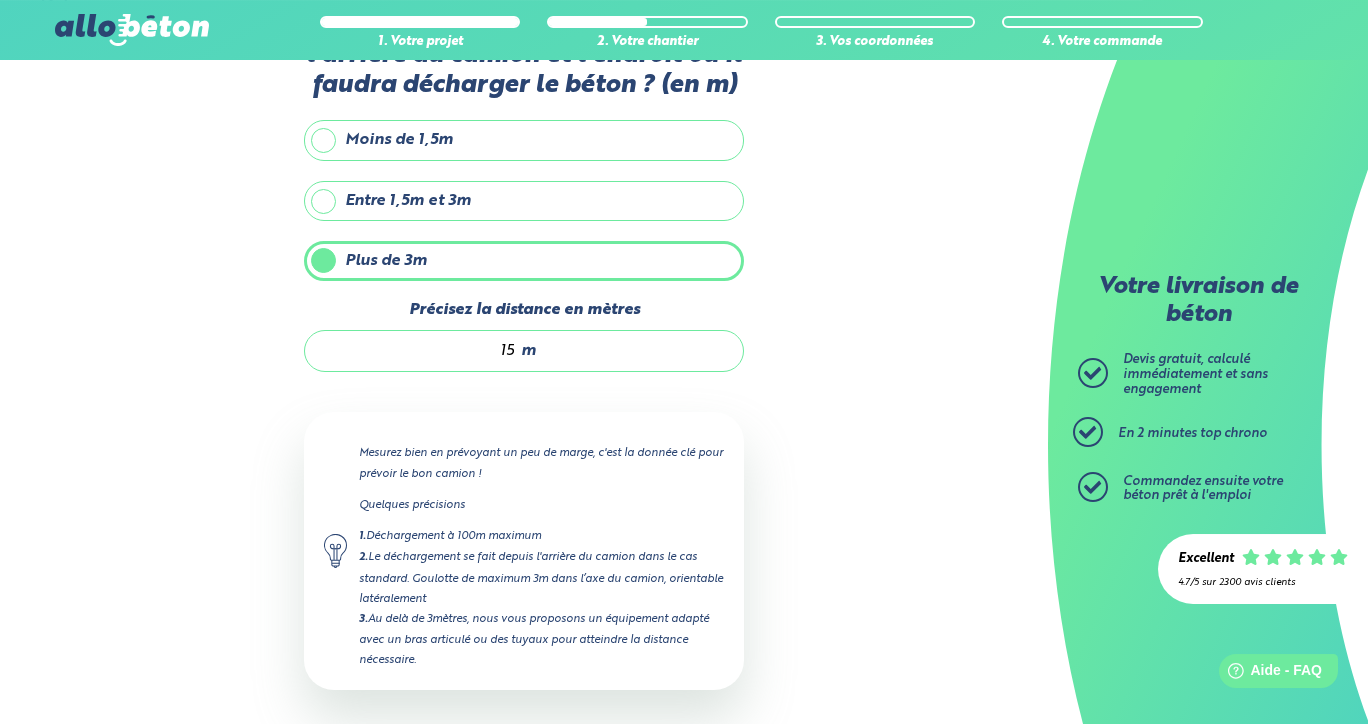 scroll, scrollTop: 183, scrollLeft: 0, axis: vertical 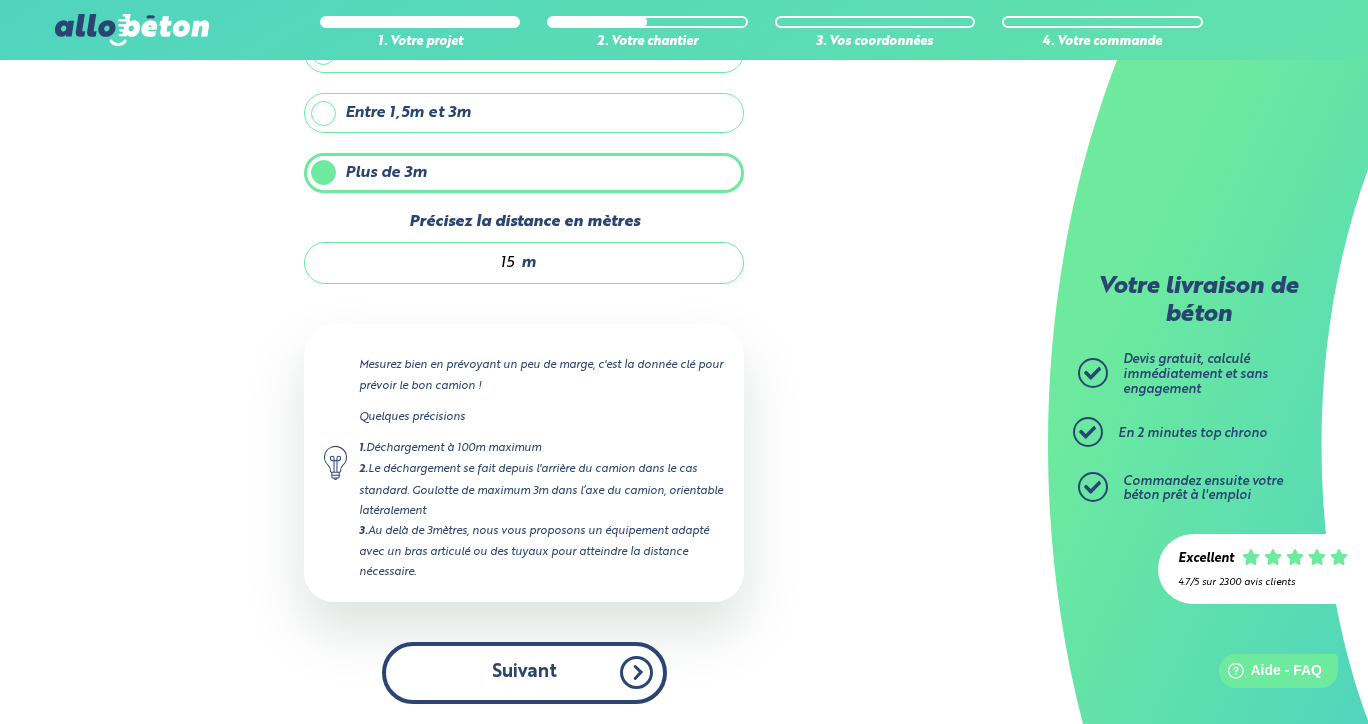 click on "Suivant" at bounding box center [524, 672] 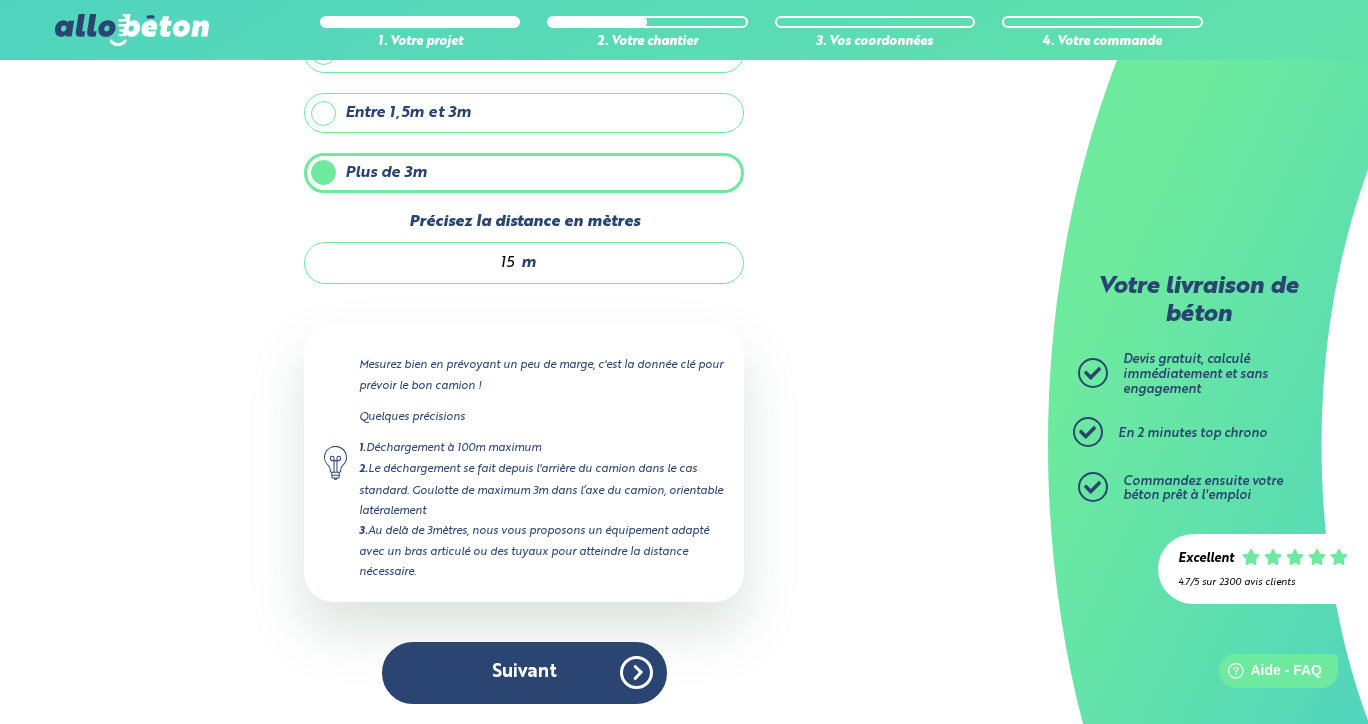 scroll, scrollTop: 0, scrollLeft: 0, axis: both 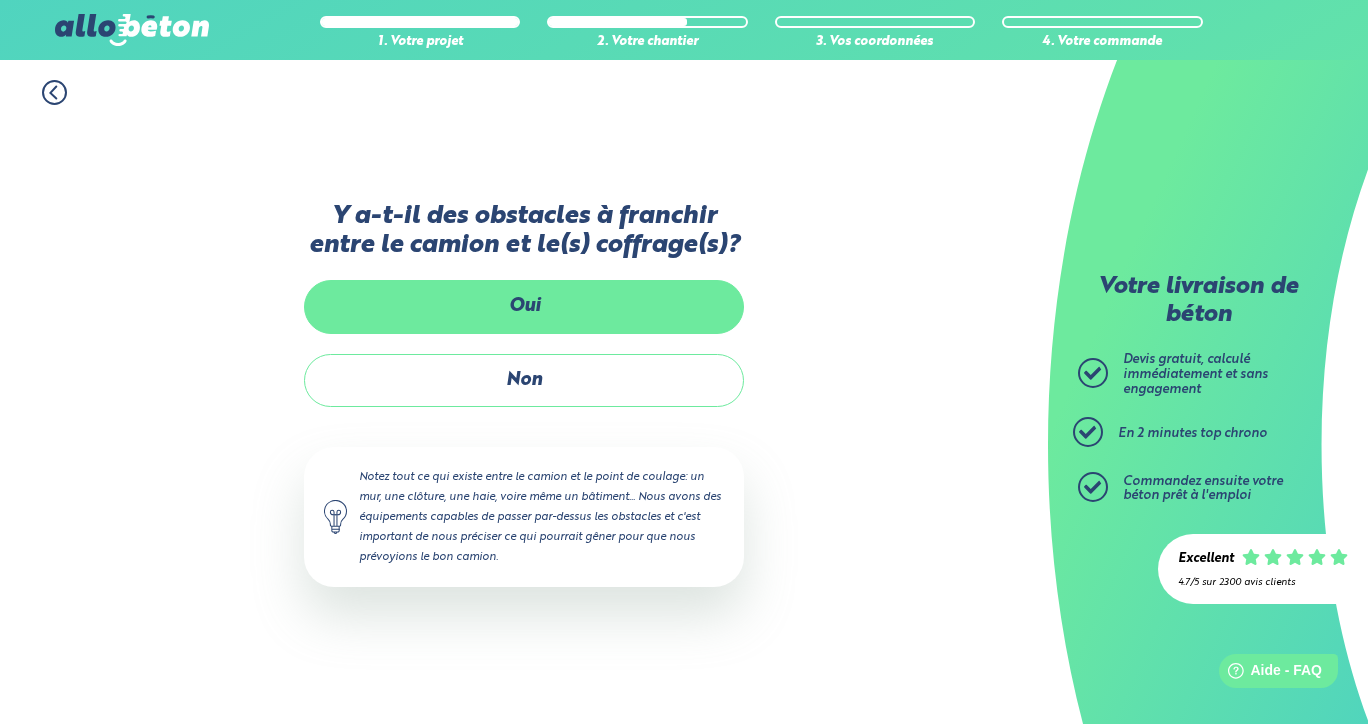 click on "Oui" at bounding box center [524, 306] 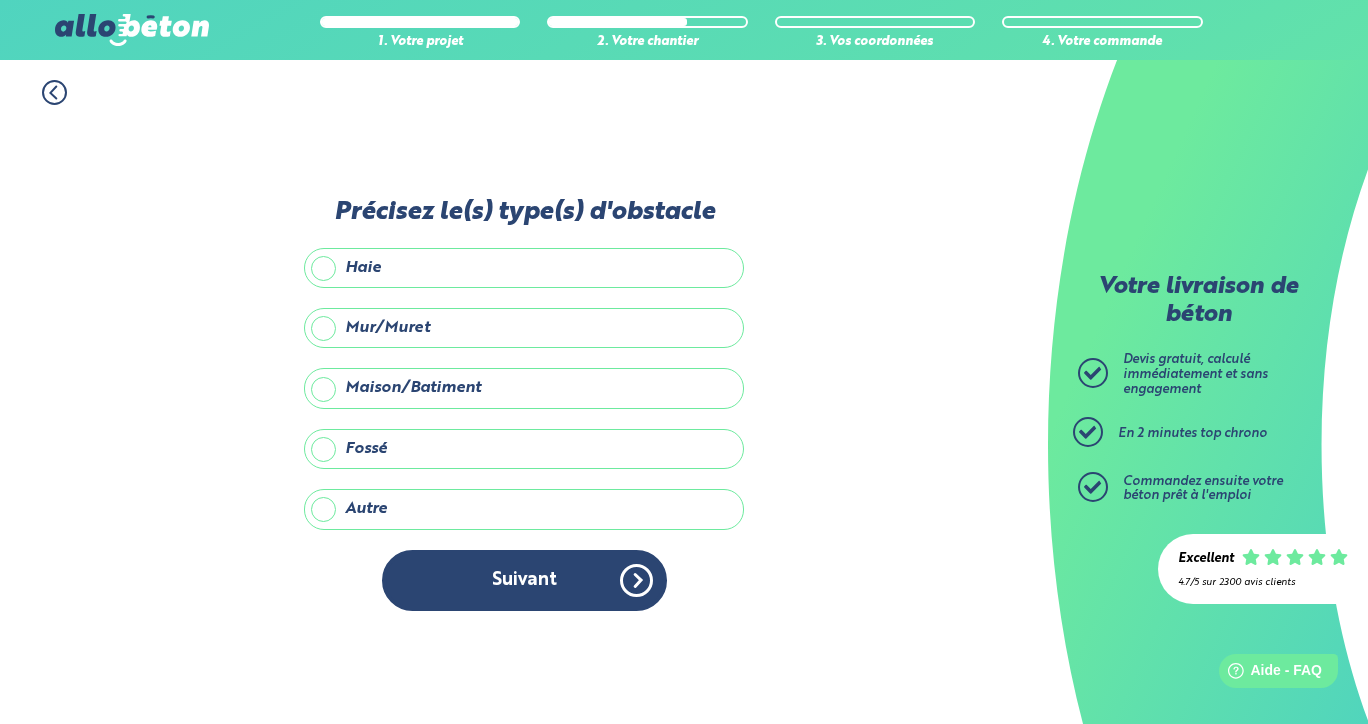 click on "Haie" at bounding box center [524, 268] 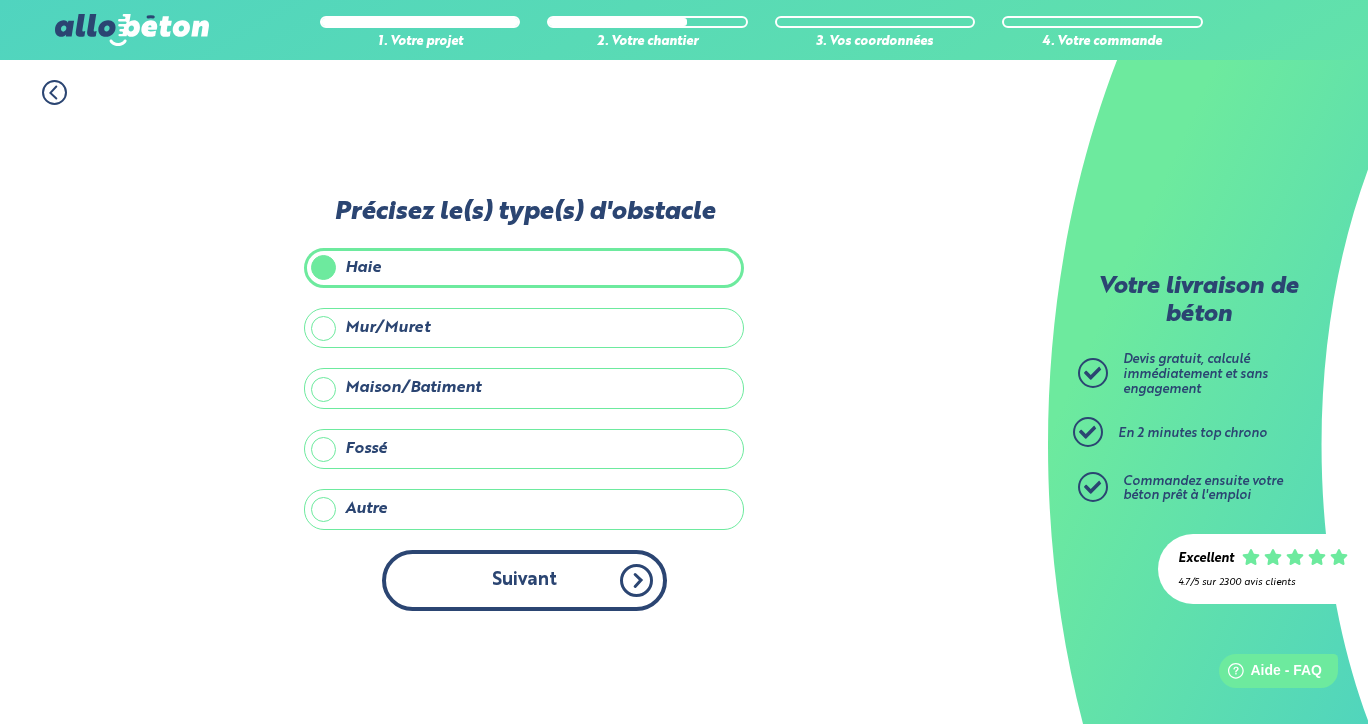 click on "Suivant" at bounding box center [524, 580] 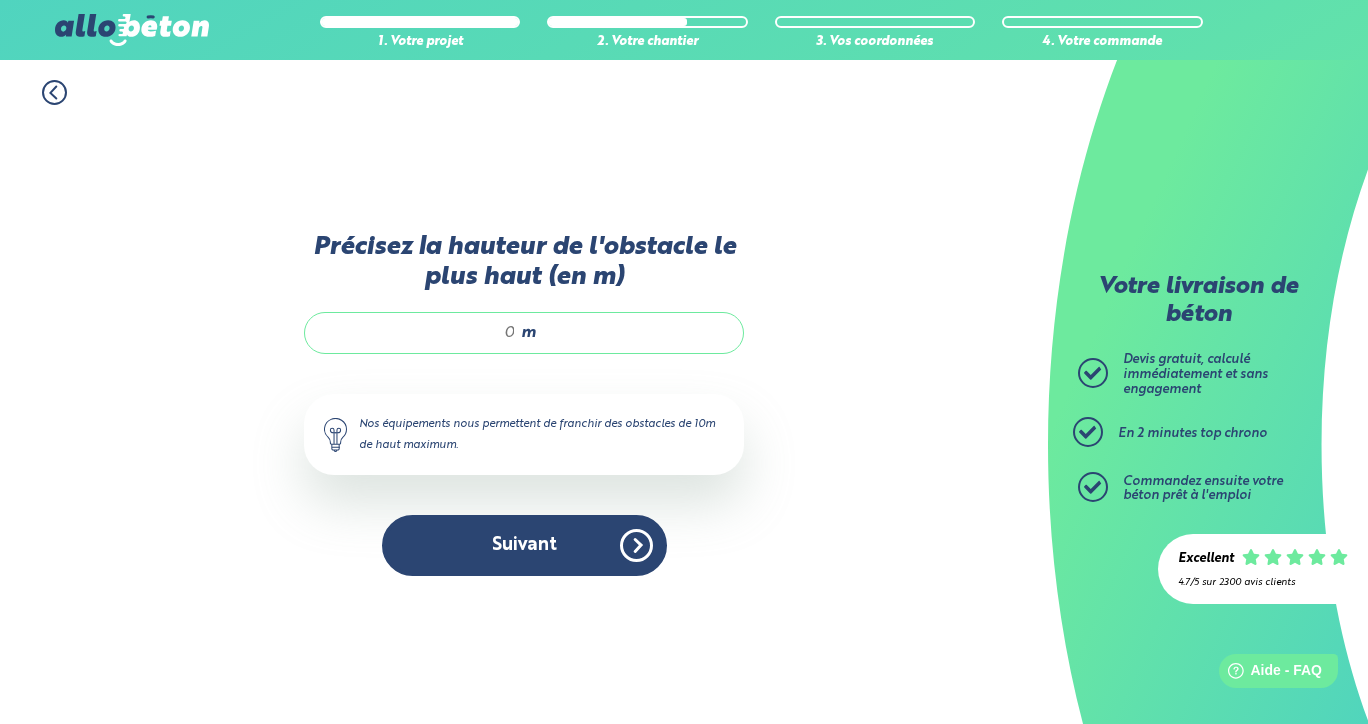 drag, startPoint x: 486, startPoint y: 328, endPoint x: 544, endPoint y: 331, distance: 58.077534 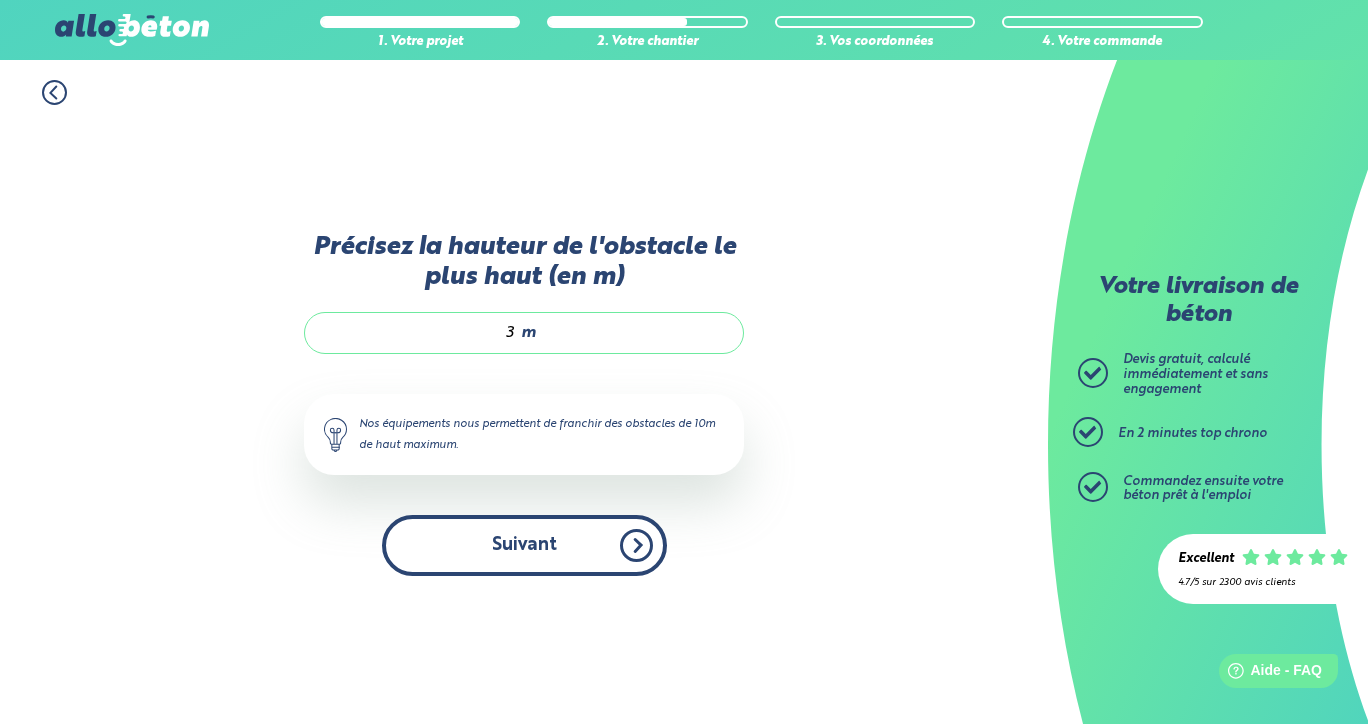 type on "3" 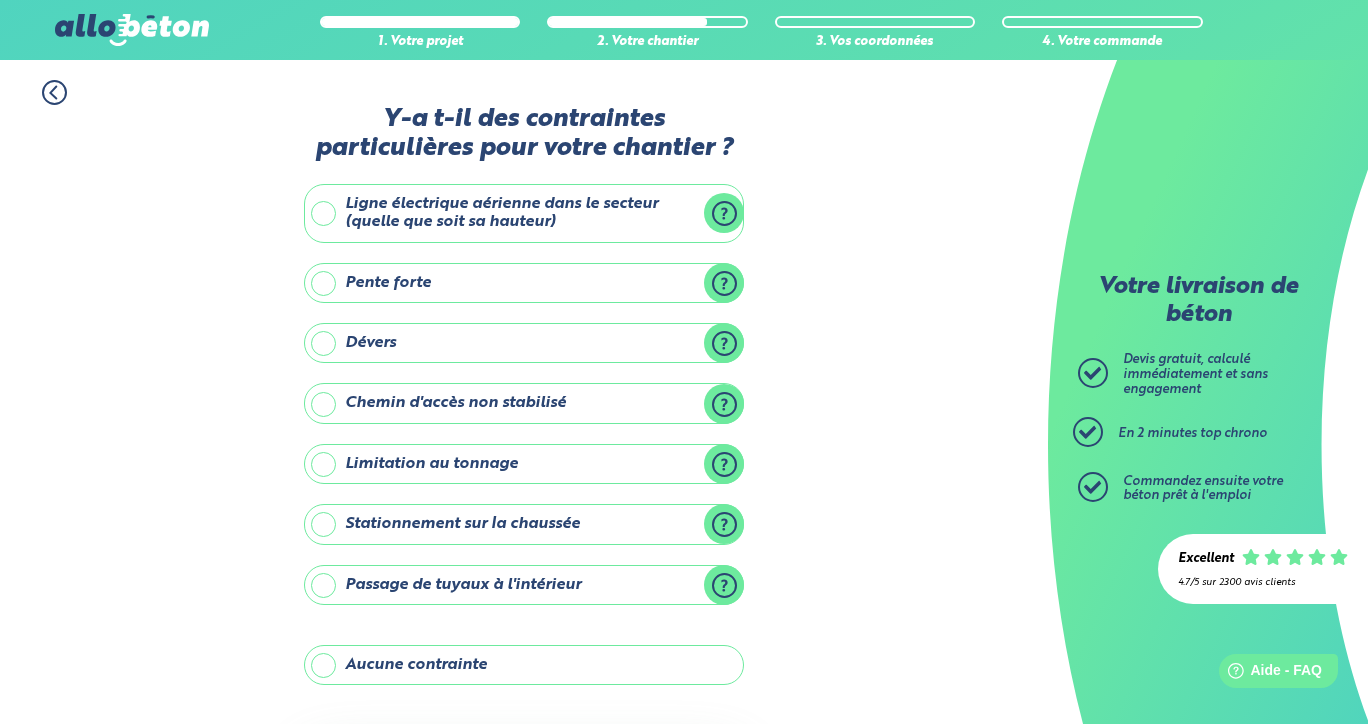click on "Aucune contrainte" at bounding box center [524, 665] 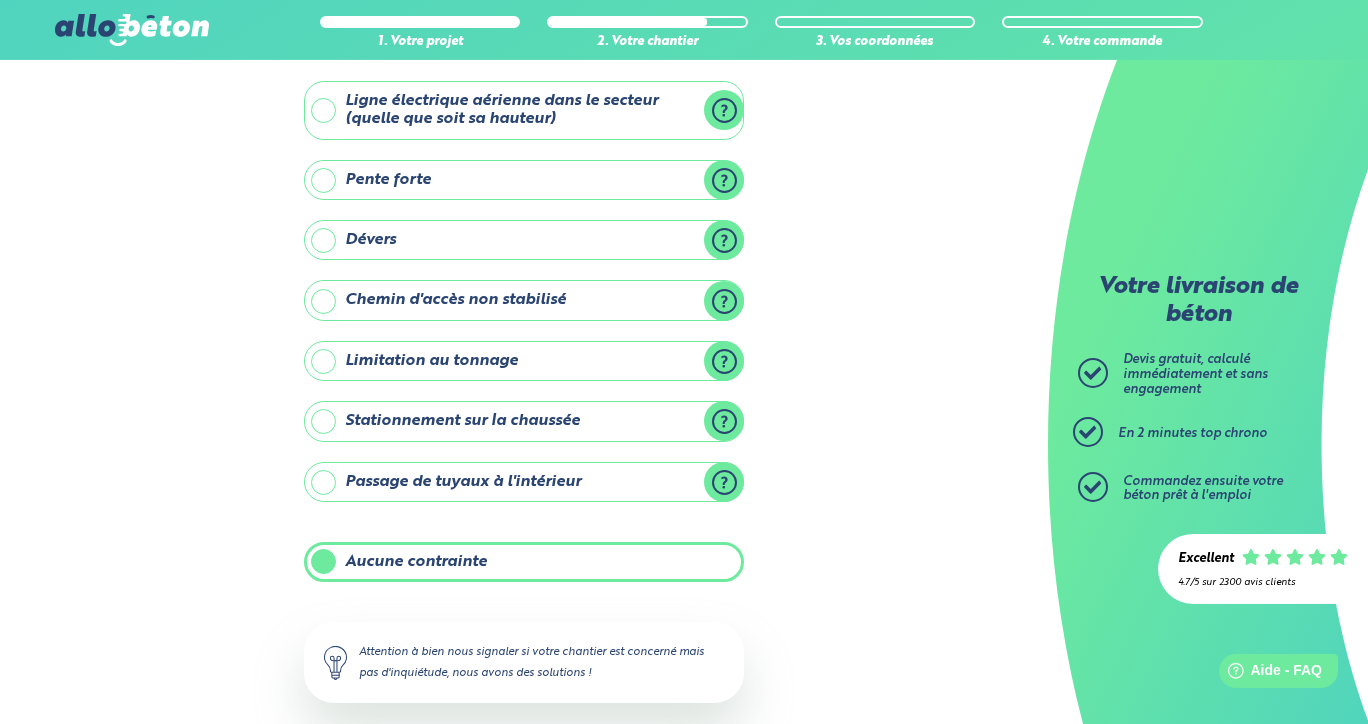 scroll, scrollTop: 203, scrollLeft: 0, axis: vertical 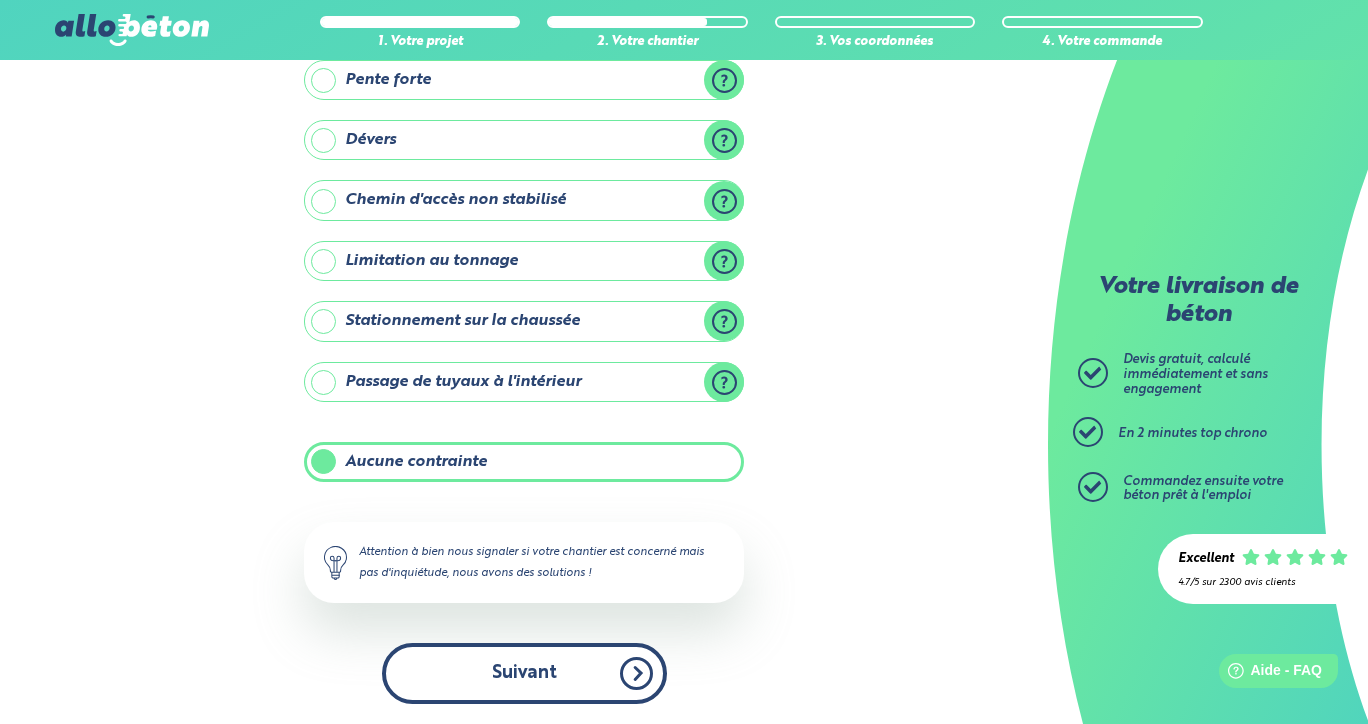 click on "Suivant" at bounding box center (524, 673) 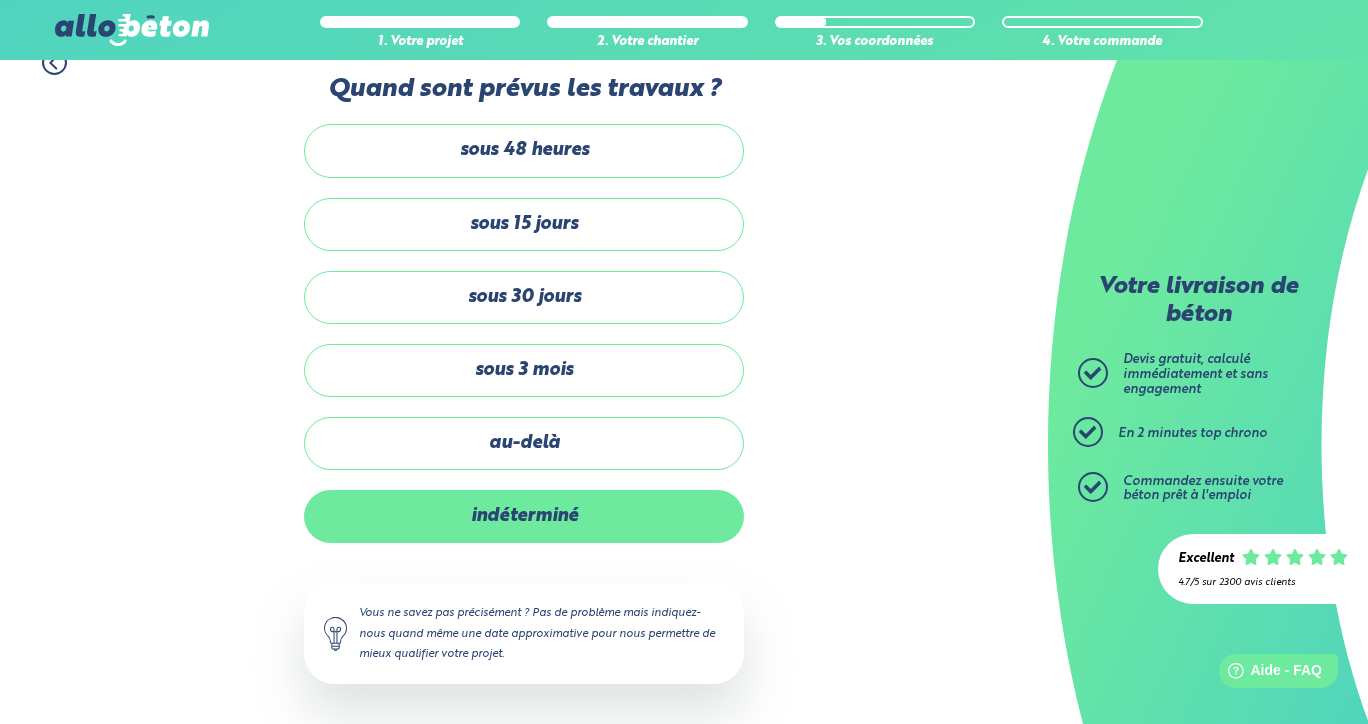 click on "indéterminé" at bounding box center (524, 516) 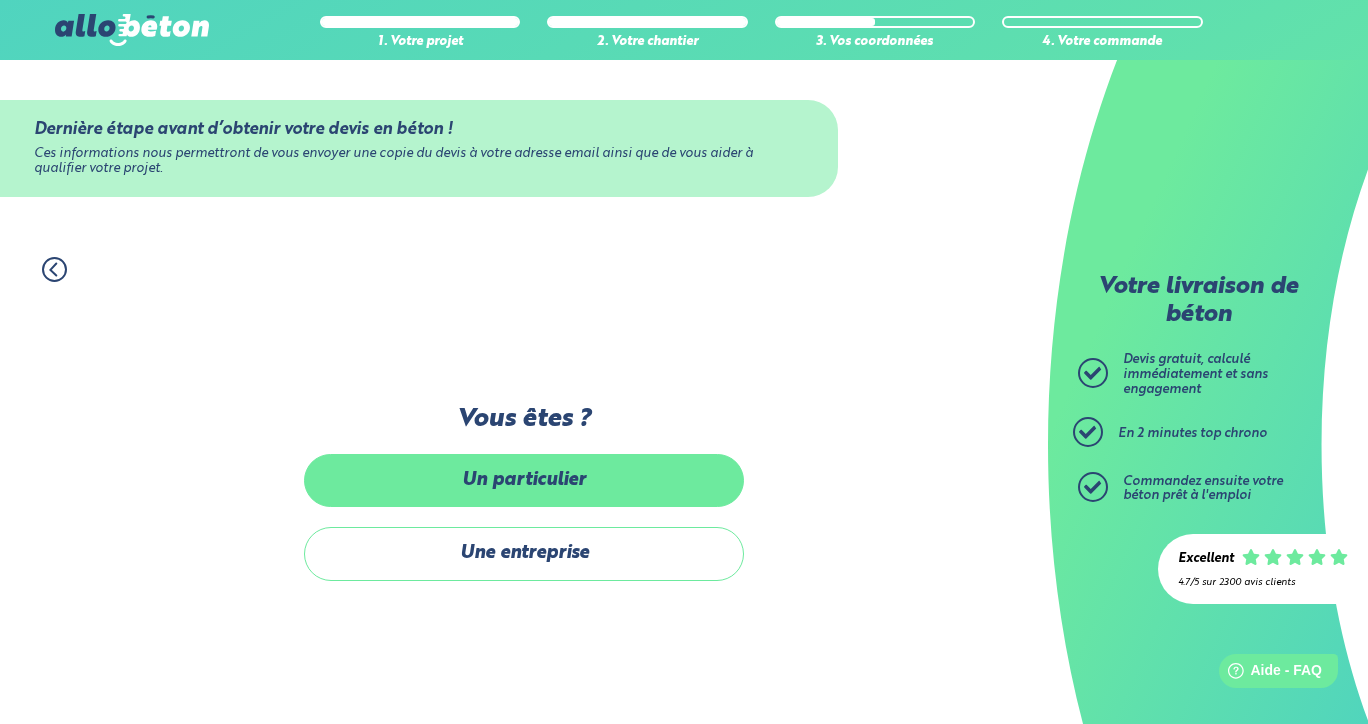 click on "Un particulier" at bounding box center [524, 480] 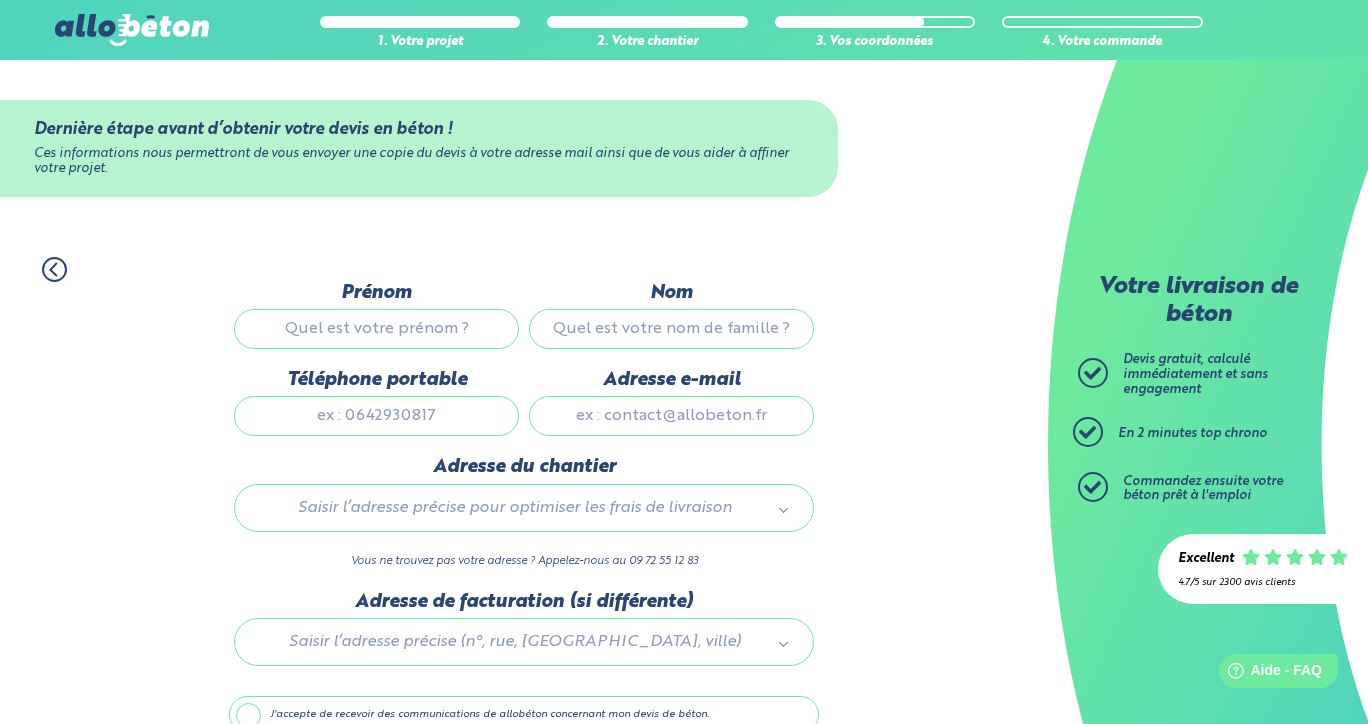 click on "Prénom" at bounding box center (376, 329) 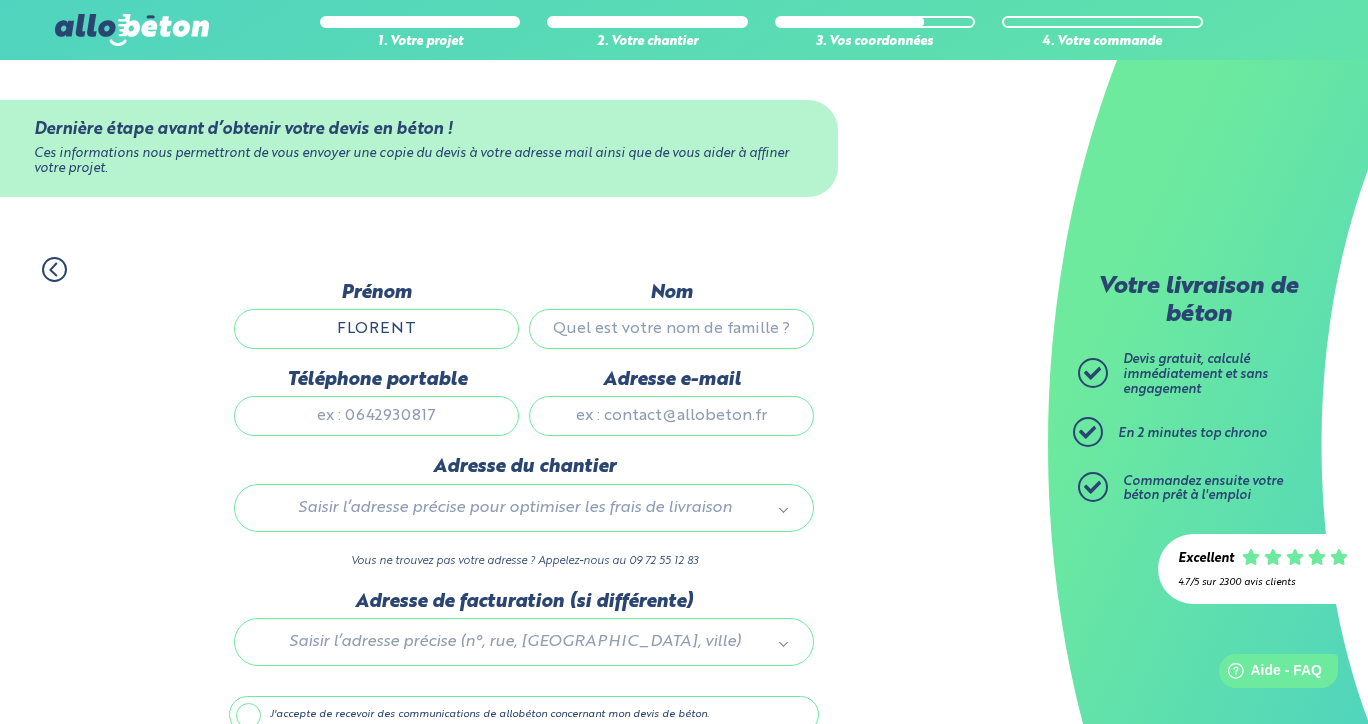 type on "FLORENT" 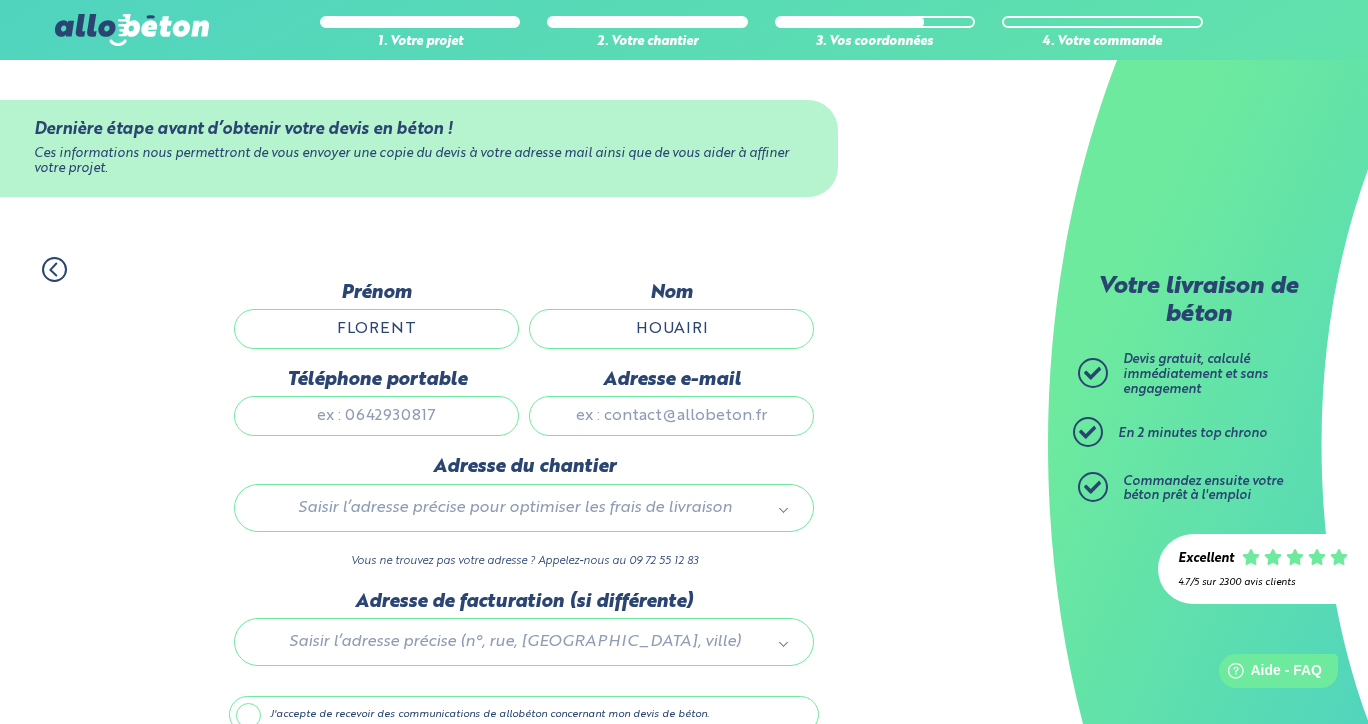type on "HOUAIRI" 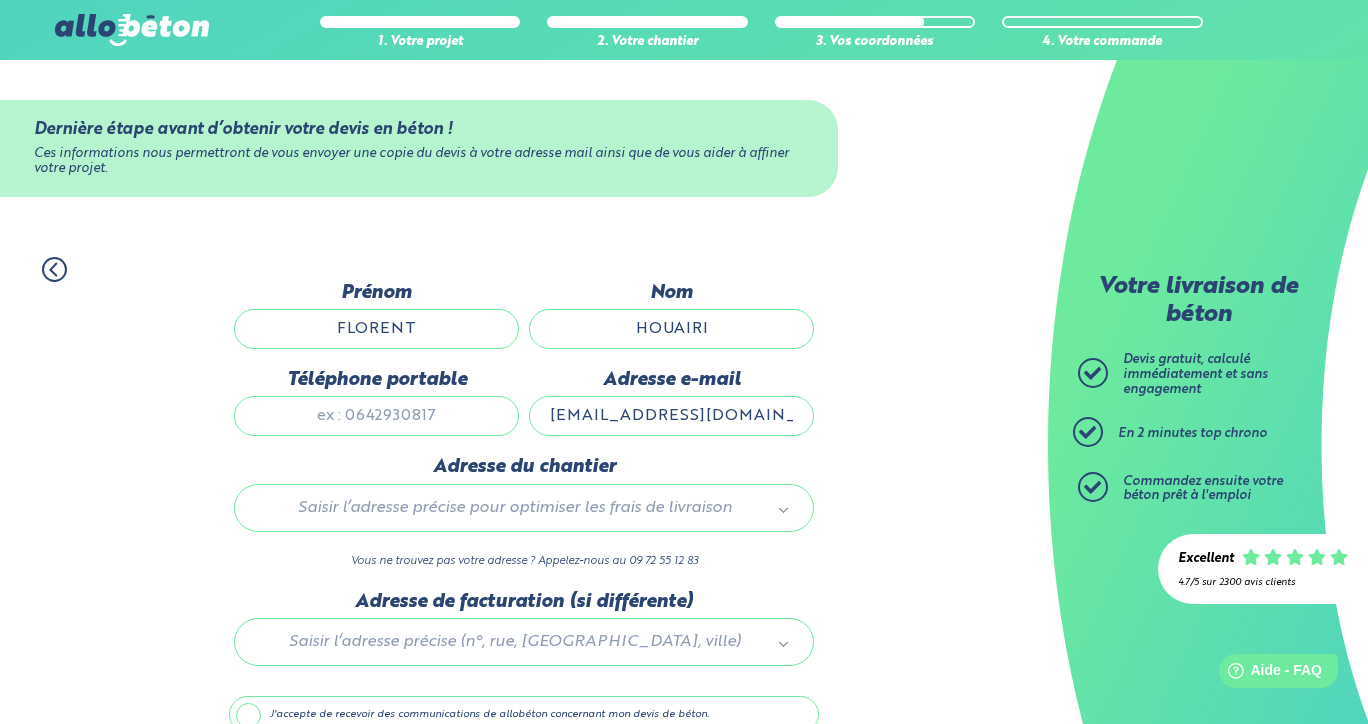 type on "FLOSP59@HOTMAIL.FR" 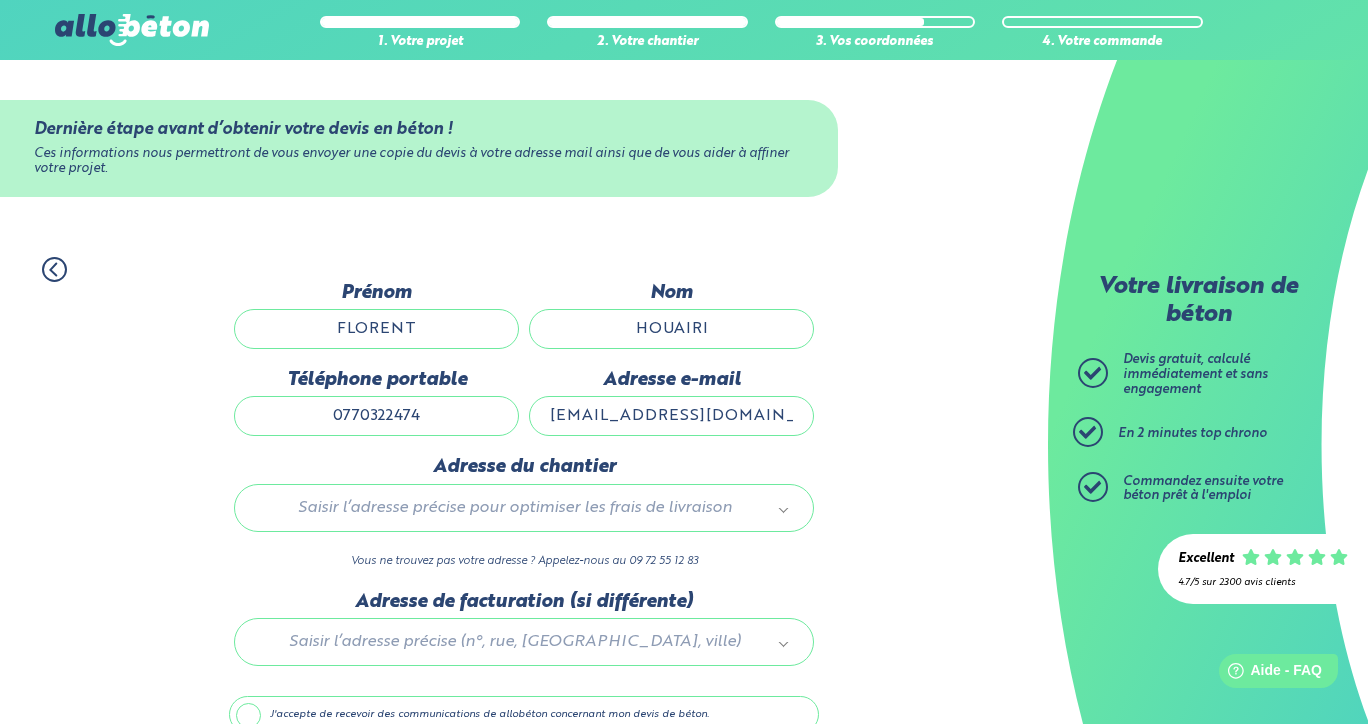 type on "0770322474" 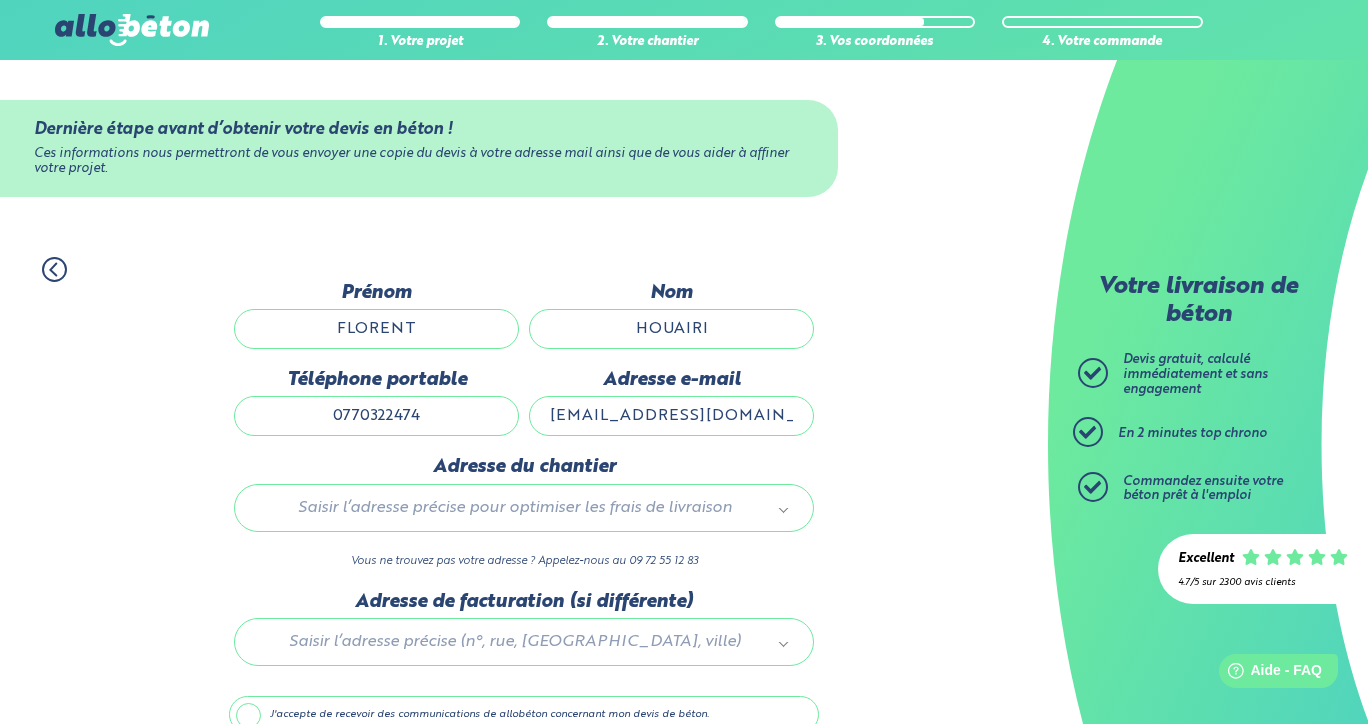 click on "09 72 55 12 83
Conseils et Appel Gratuits
nos produits
le béton prêt à l'emploi
quel prix pour un m³ de béton ?
la toupie béton" at bounding box center [684, 412] 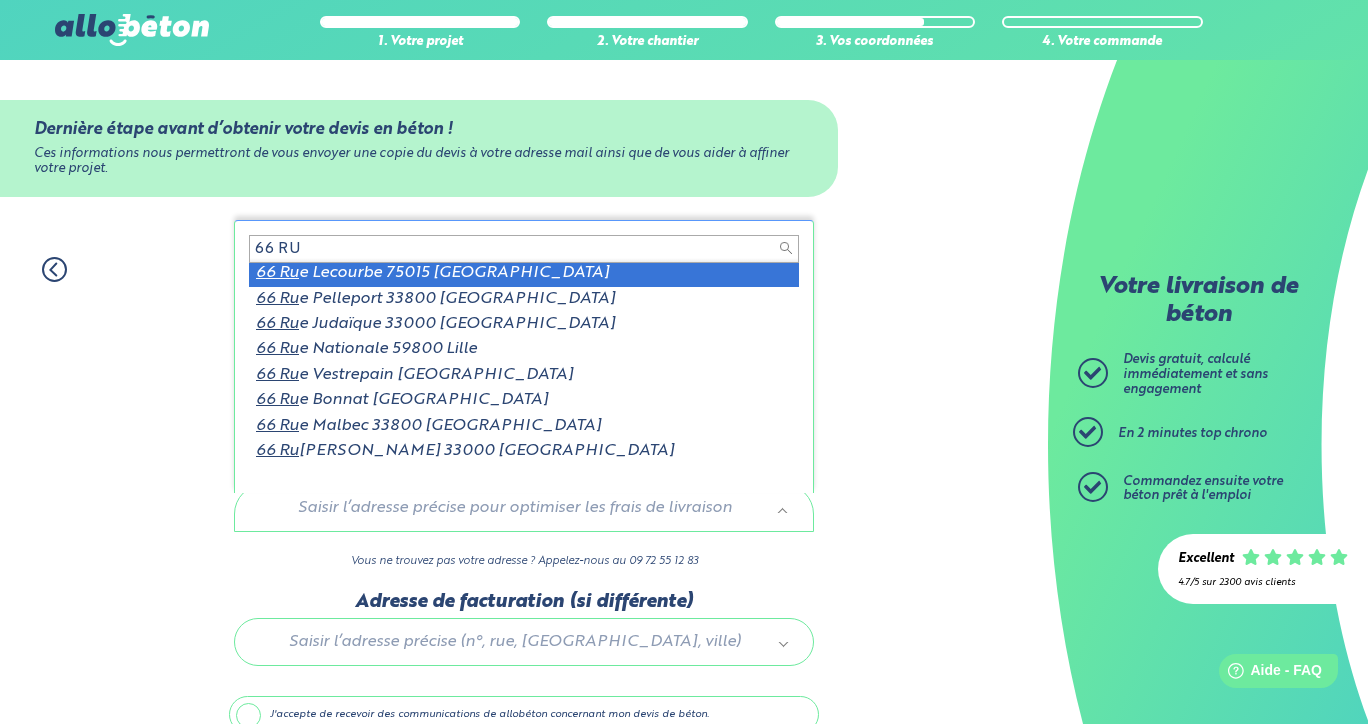 scroll, scrollTop: 0, scrollLeft: 0, axis: both 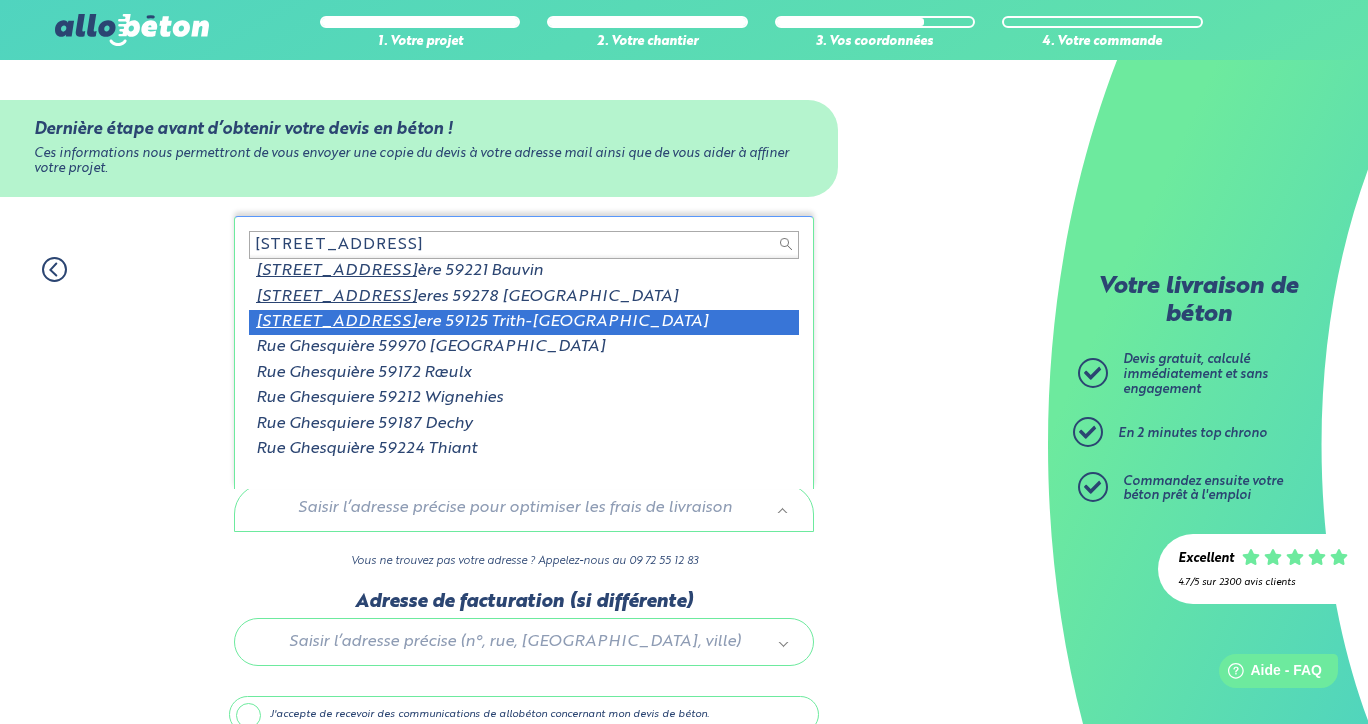 type on "66 RUE GHESQUI" 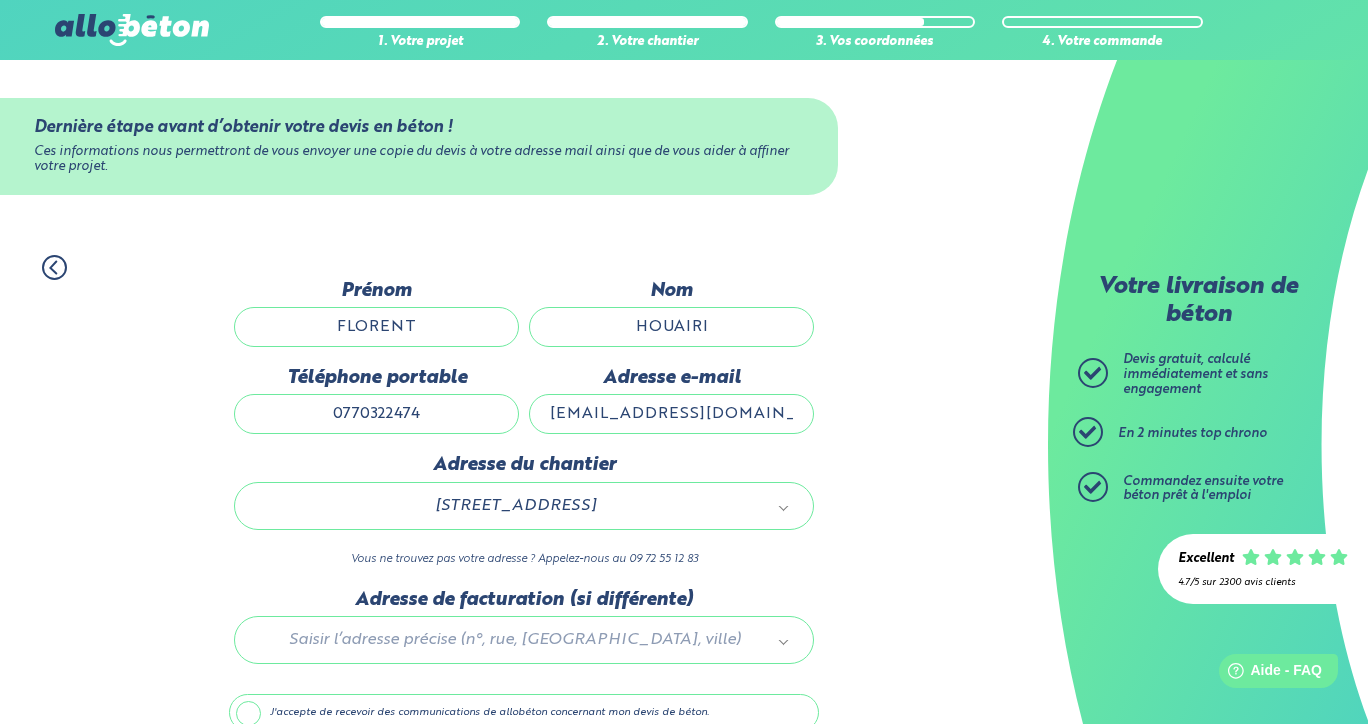 scroll, scrollTop: 110, scrollLeft: 0, axis: vertical 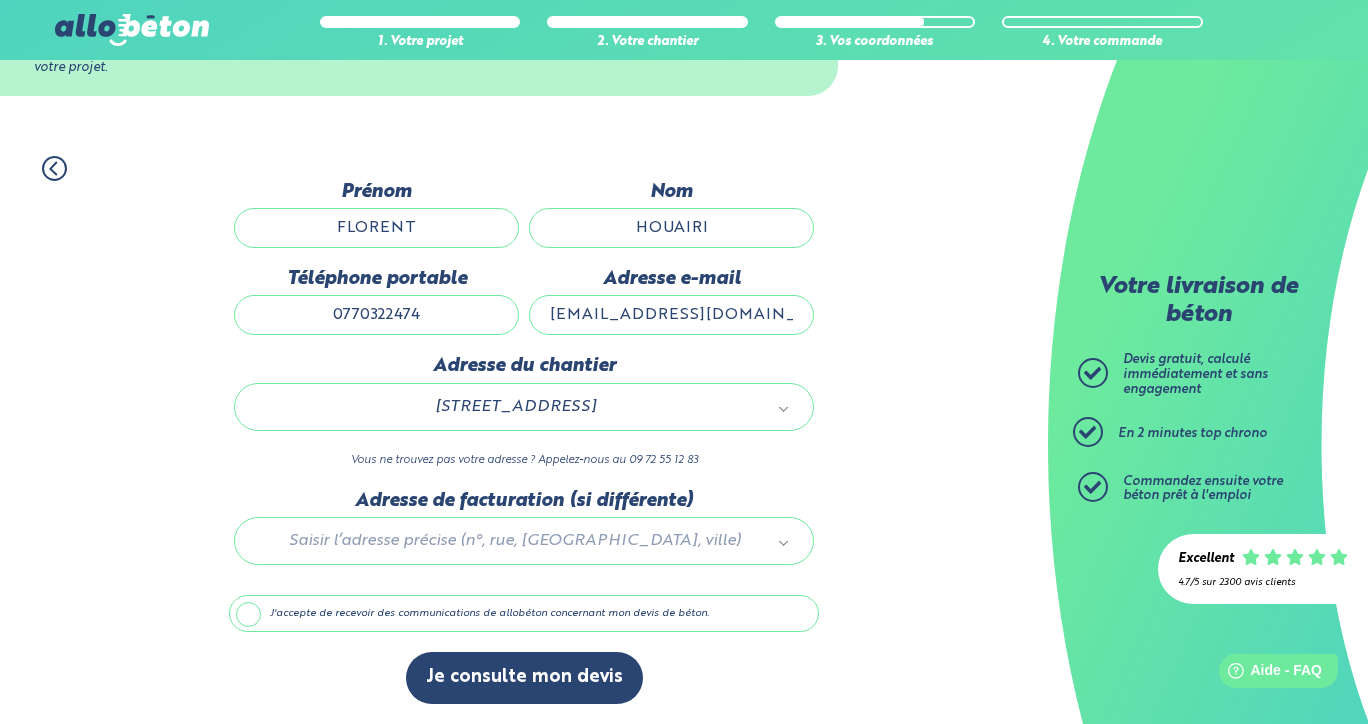 click on "J'accepte de recevoir des communications de allobéton concernant mon devis de béton." at bounding box center (524, 614) 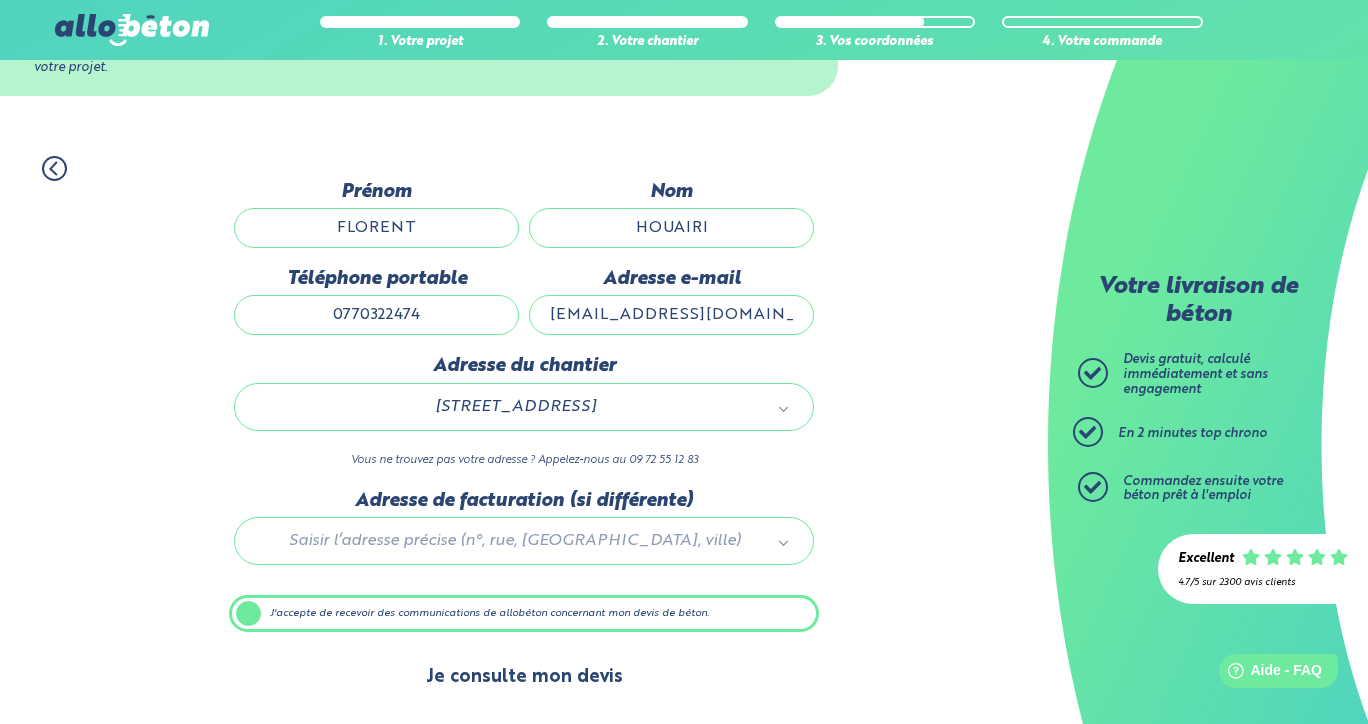 click on "Je consulte mon devis" at bounding box center (524, 677) 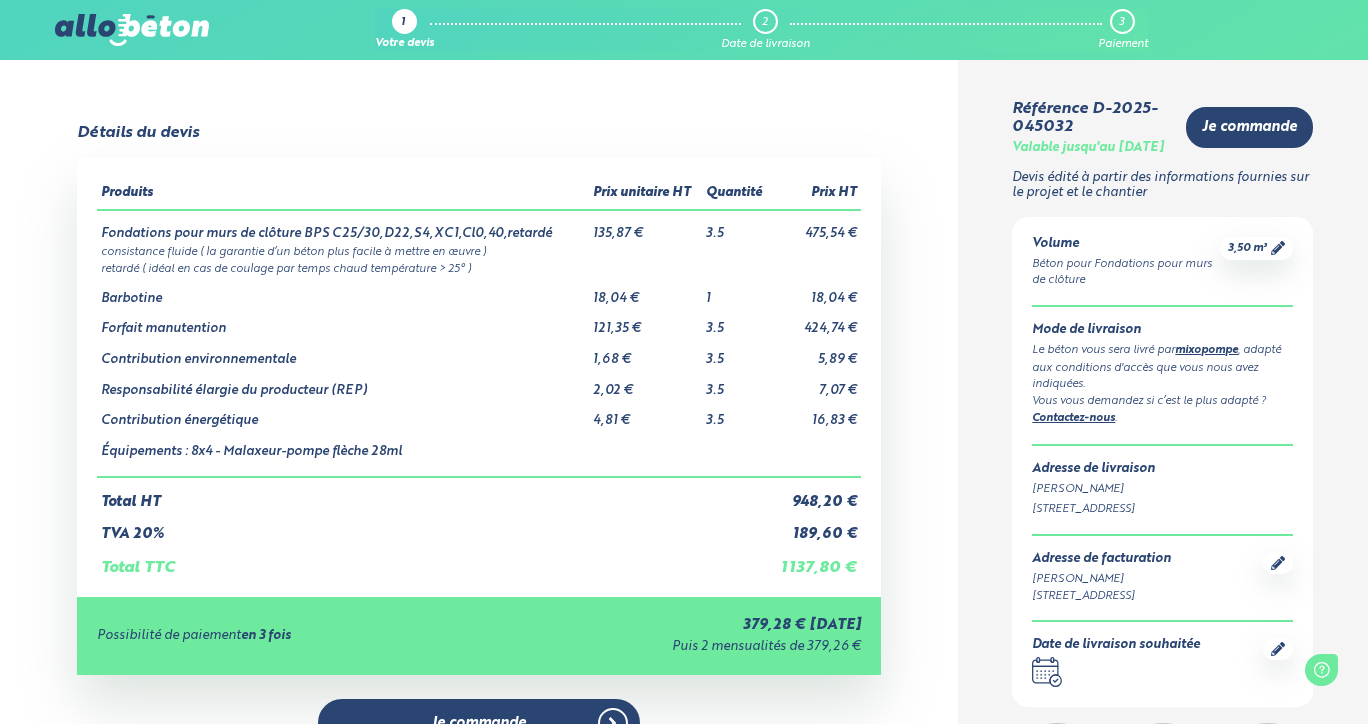 scroll, scrollTop: 0, scrollLeft: 0, axis: both 